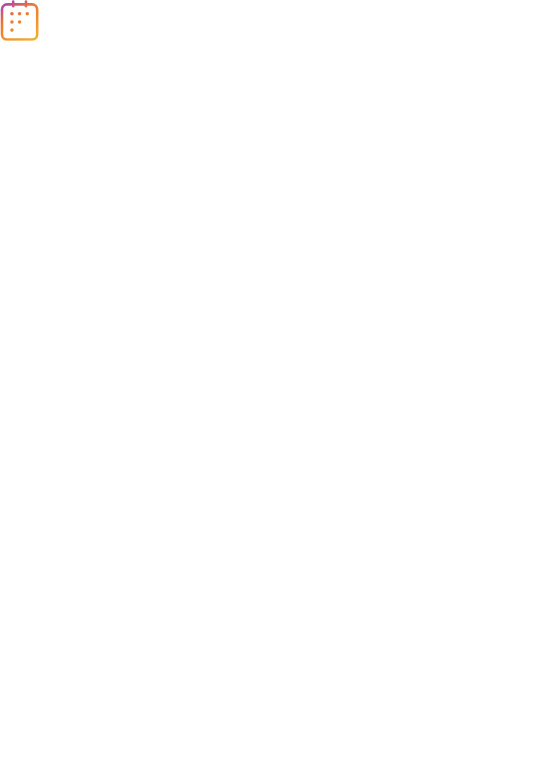 scroll, scrollTop: 0, scrollLeft: 0, axis: both 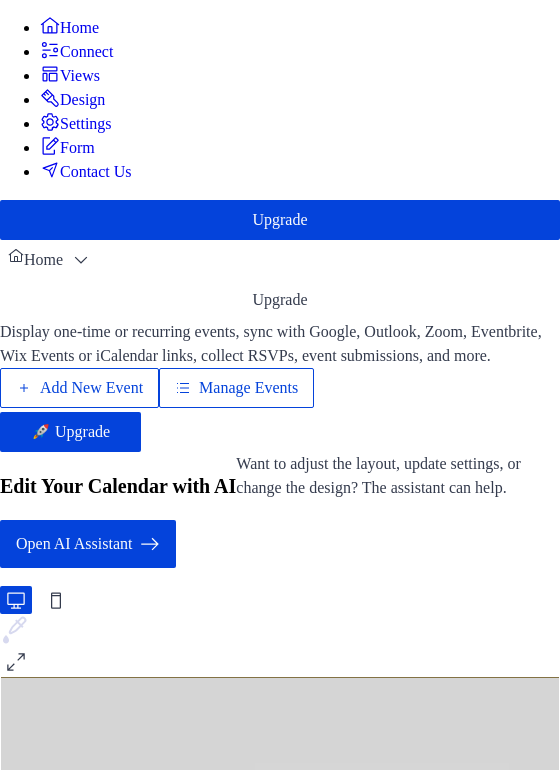 click on "Add New Event" at bounding box center (91, 388) 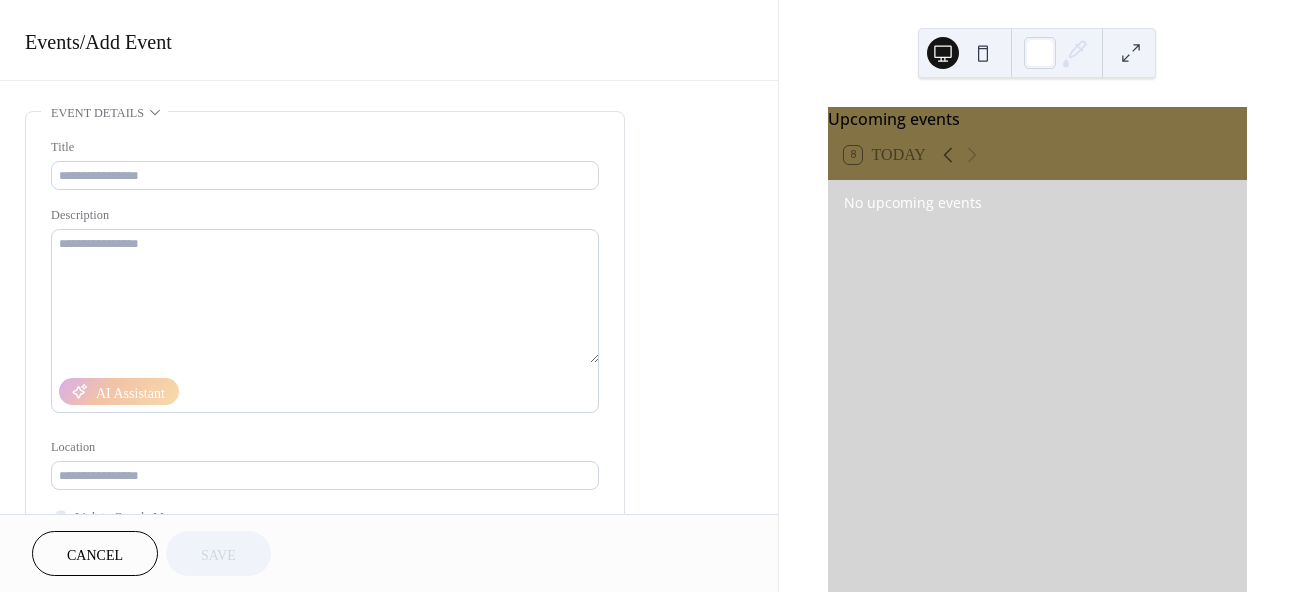 scroll, scrollTop: 0, scrollLeft: 0, axis: both 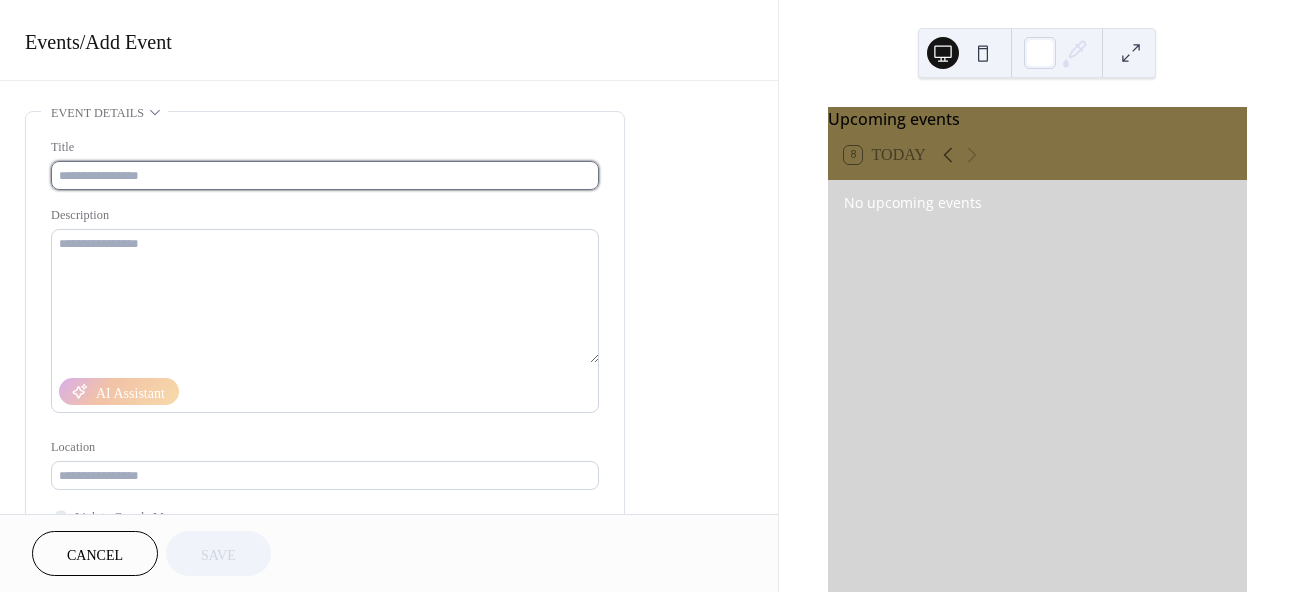 click at bounding box center [325, 175] 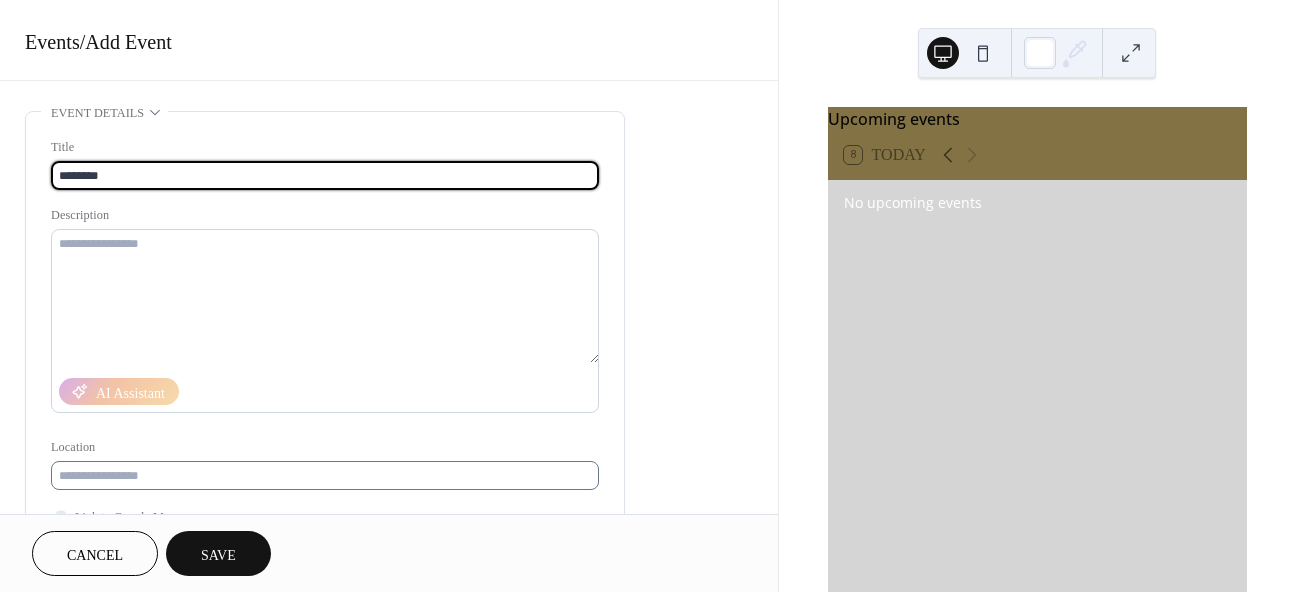 type on "********" 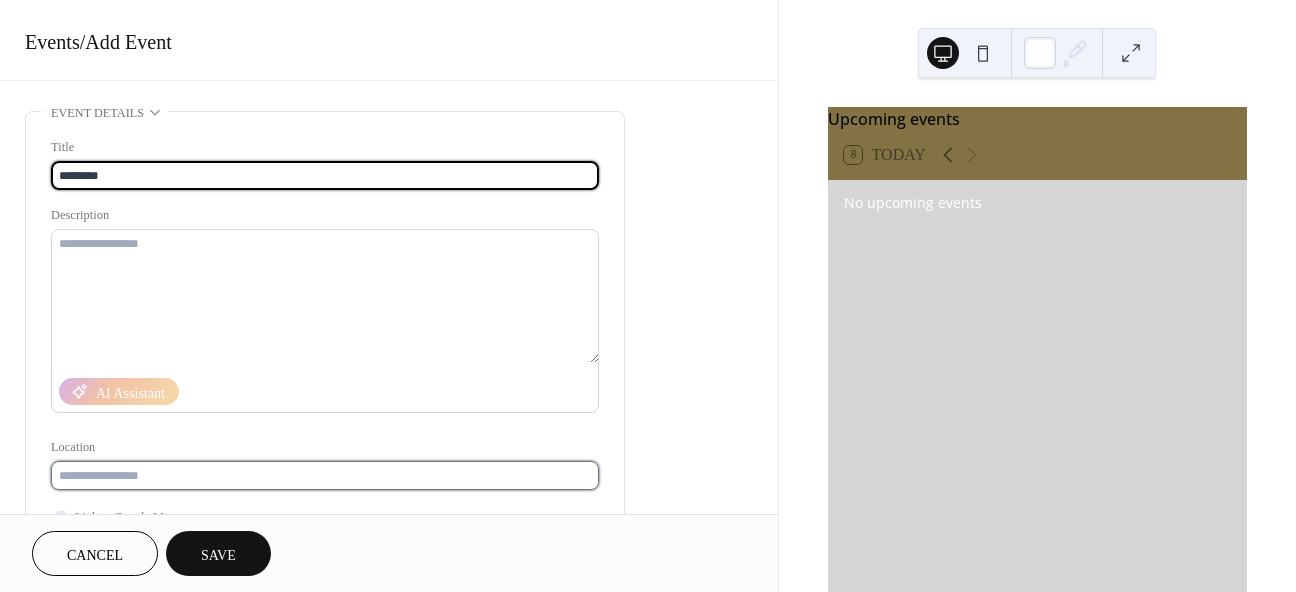 click at bounding box center [325, 475] 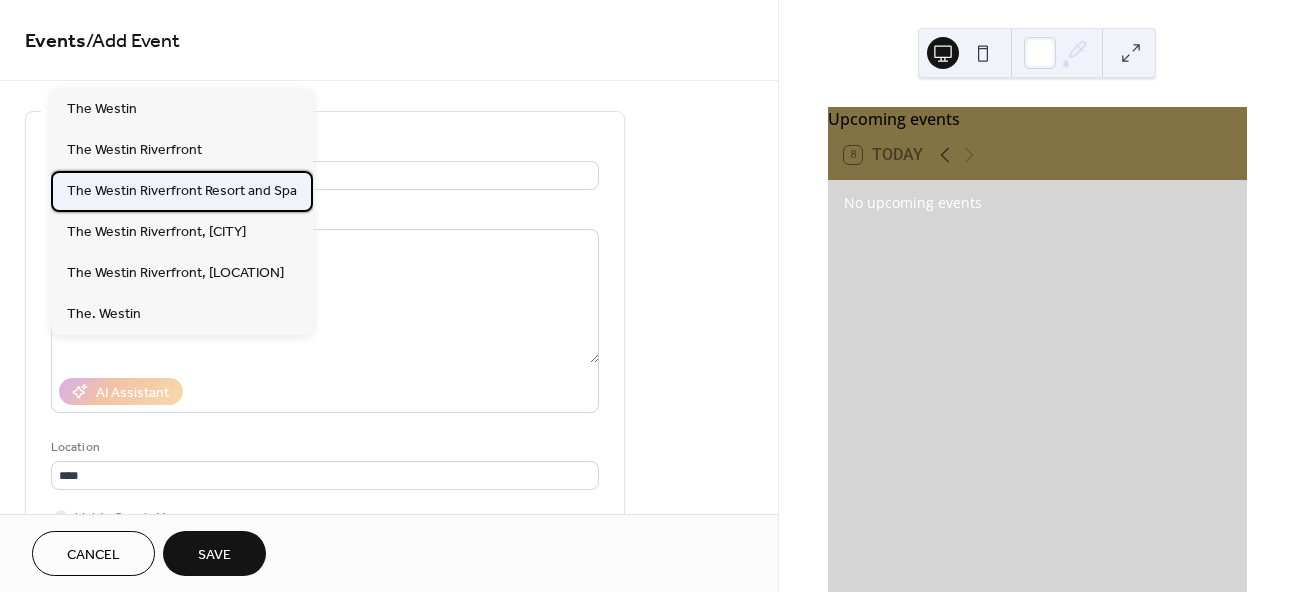 click on "The Westin Riverfront Resort and Spa" at bounding box center (182, 191) 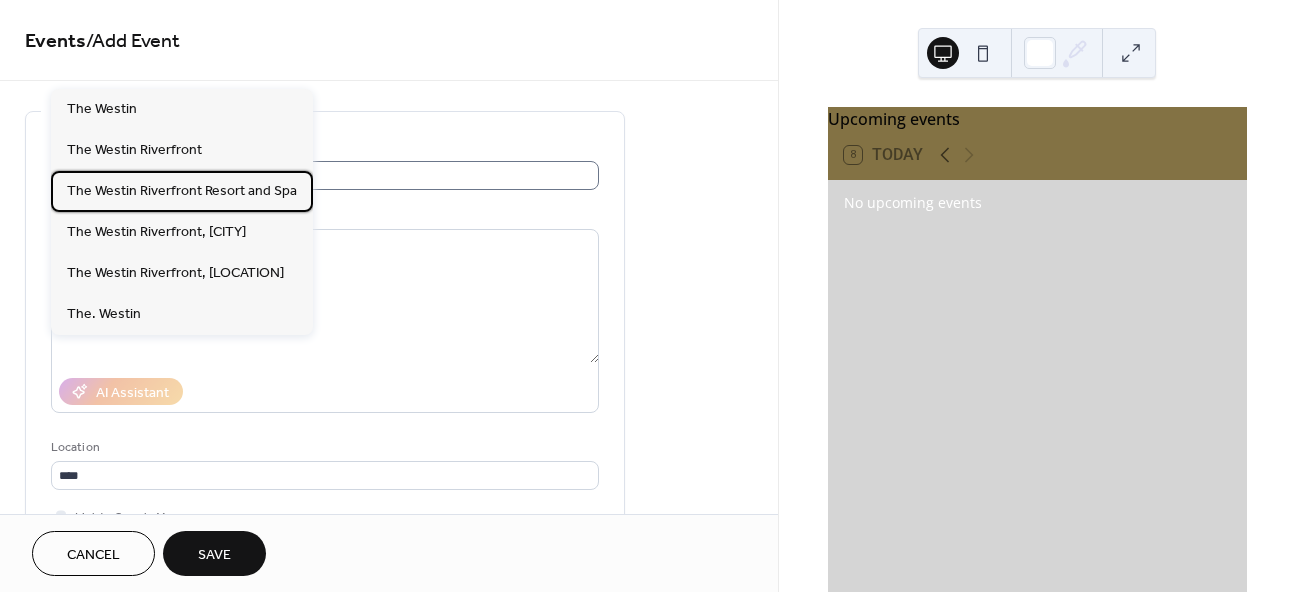 type on "**********" 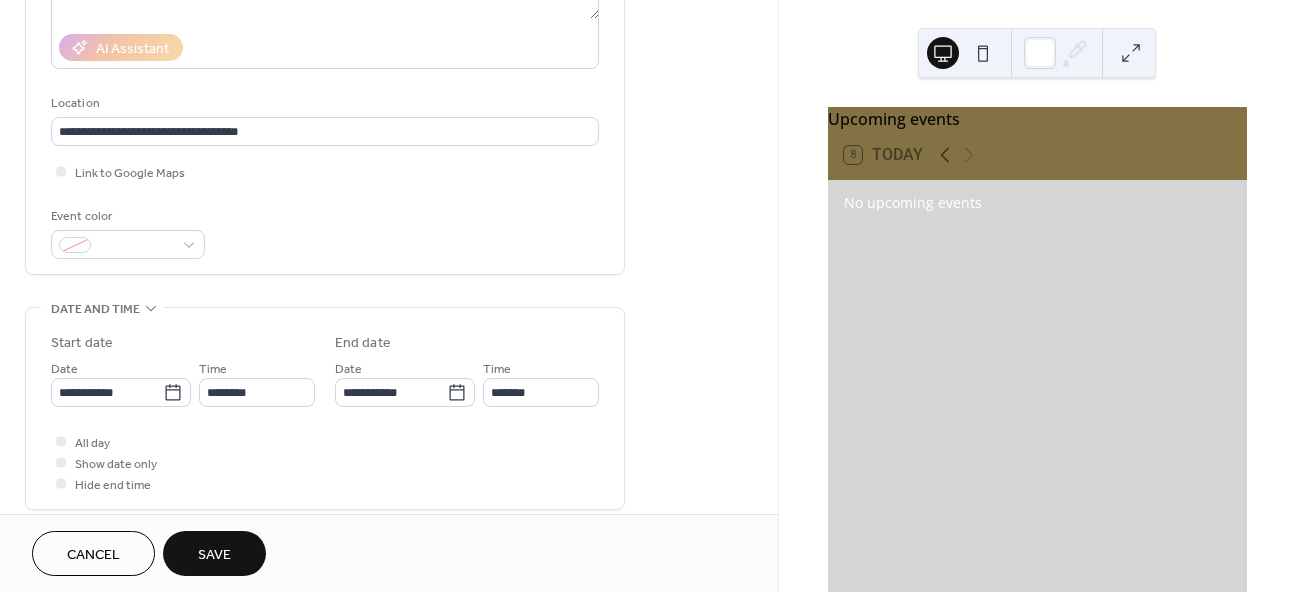 scroll, scrollTop: 351, scrollLeft: 0, axis: vertical 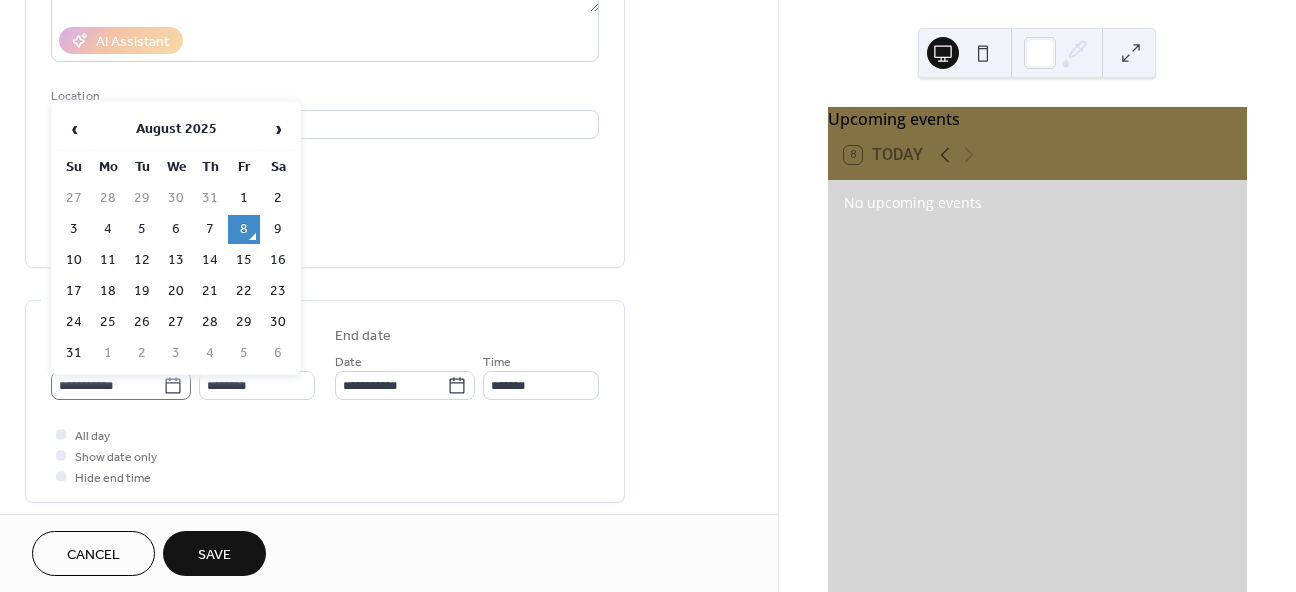click 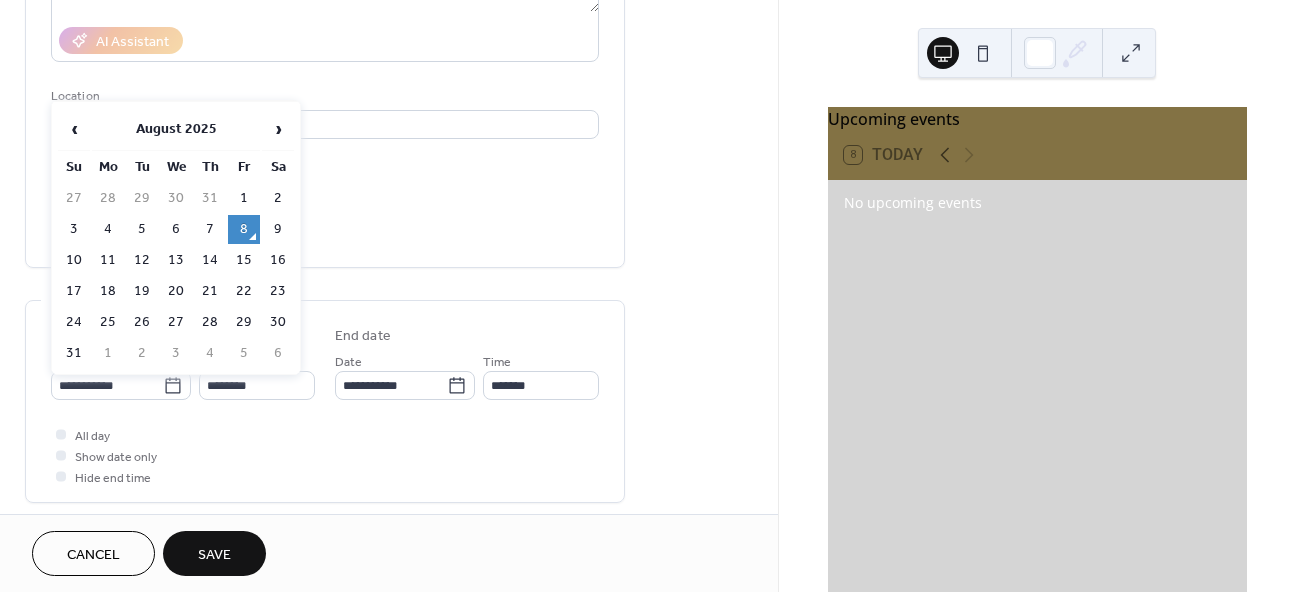 click on "8" at bounding box center [244, 229] 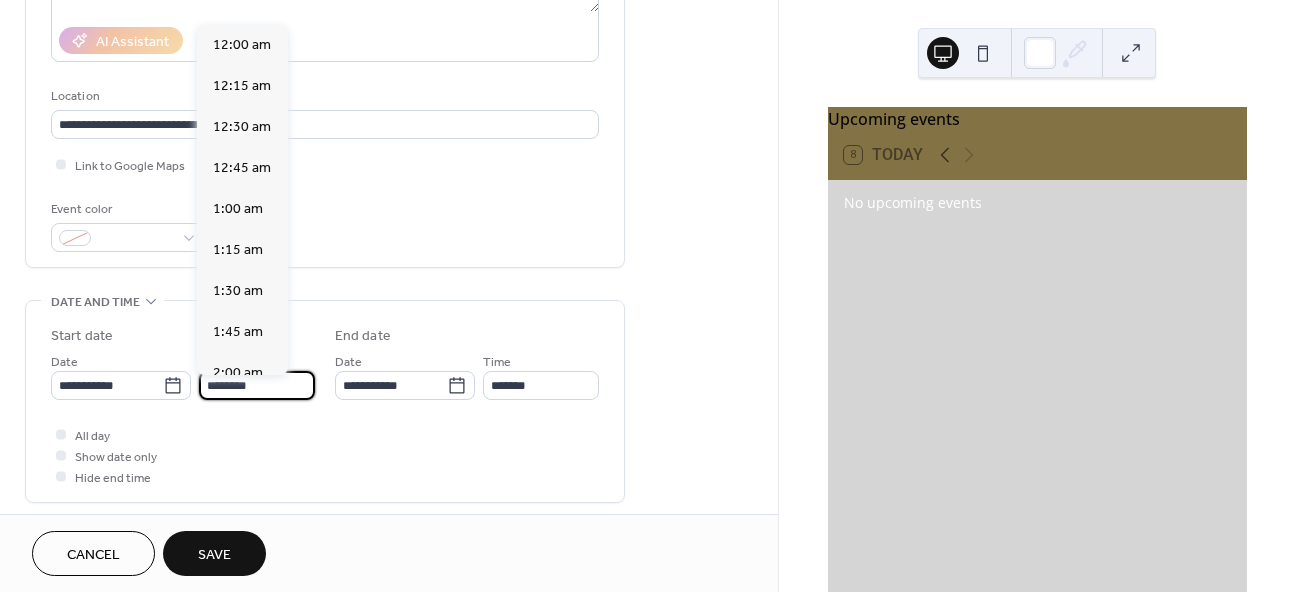 scroll, scrollTop: 1968, scrollLeft: 0, axis: vertical 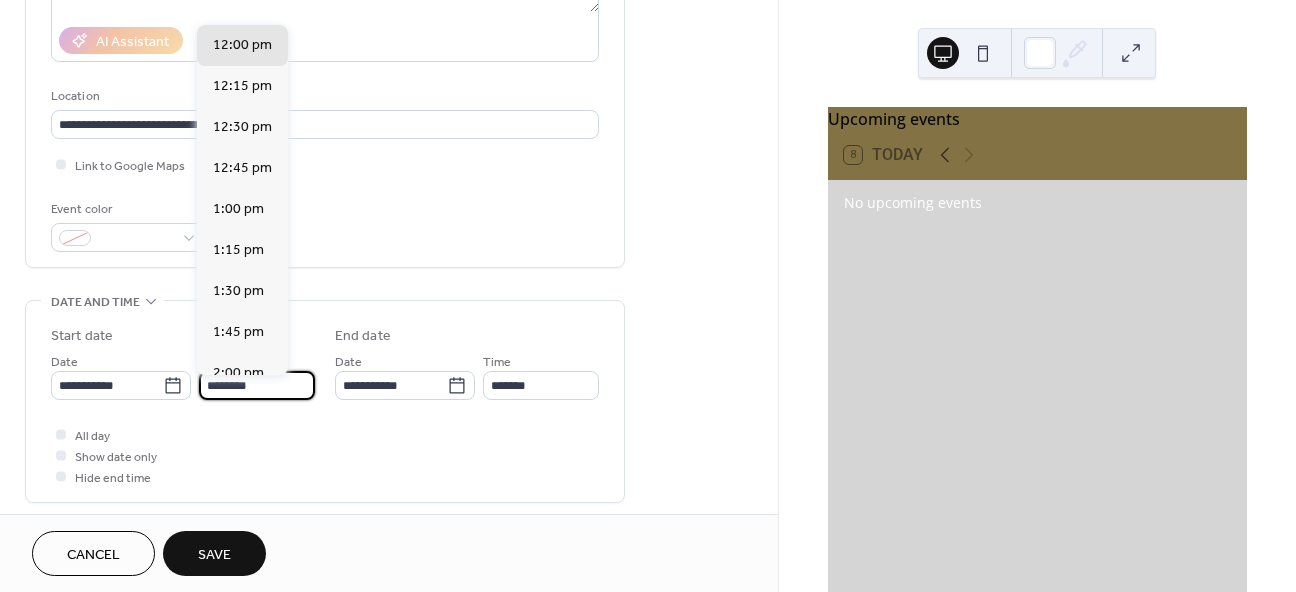 click on "********" at bounding box center (257, 385) 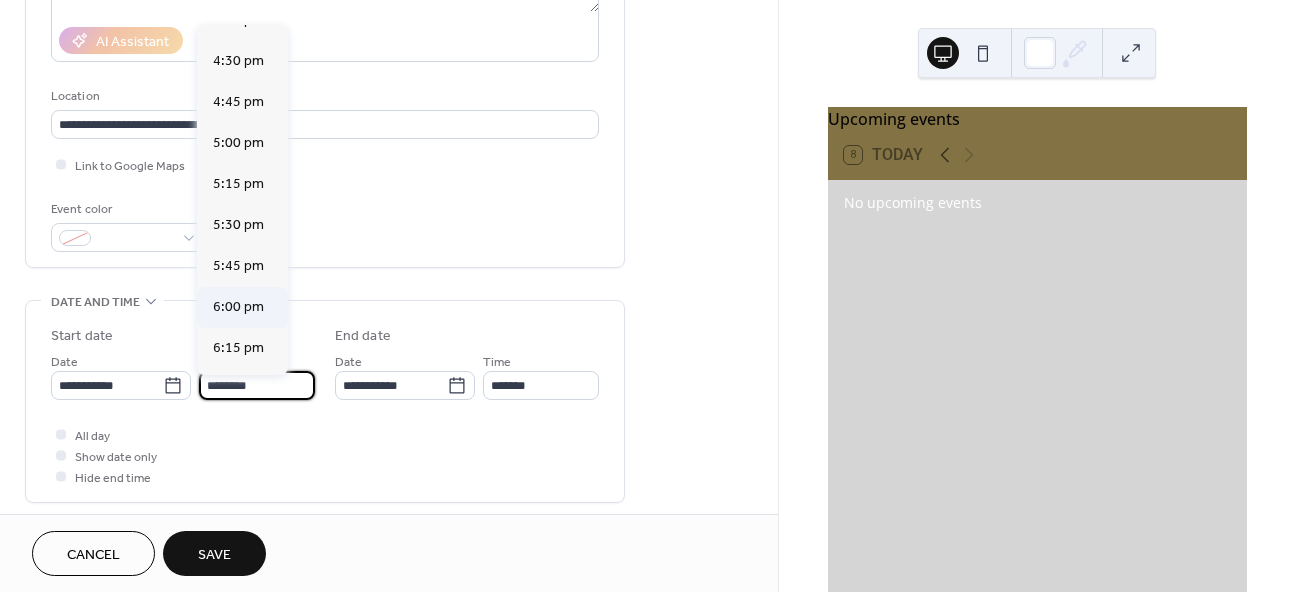 scroll, scrollTop: 2693, scrollLeft: 0, axis: vertical 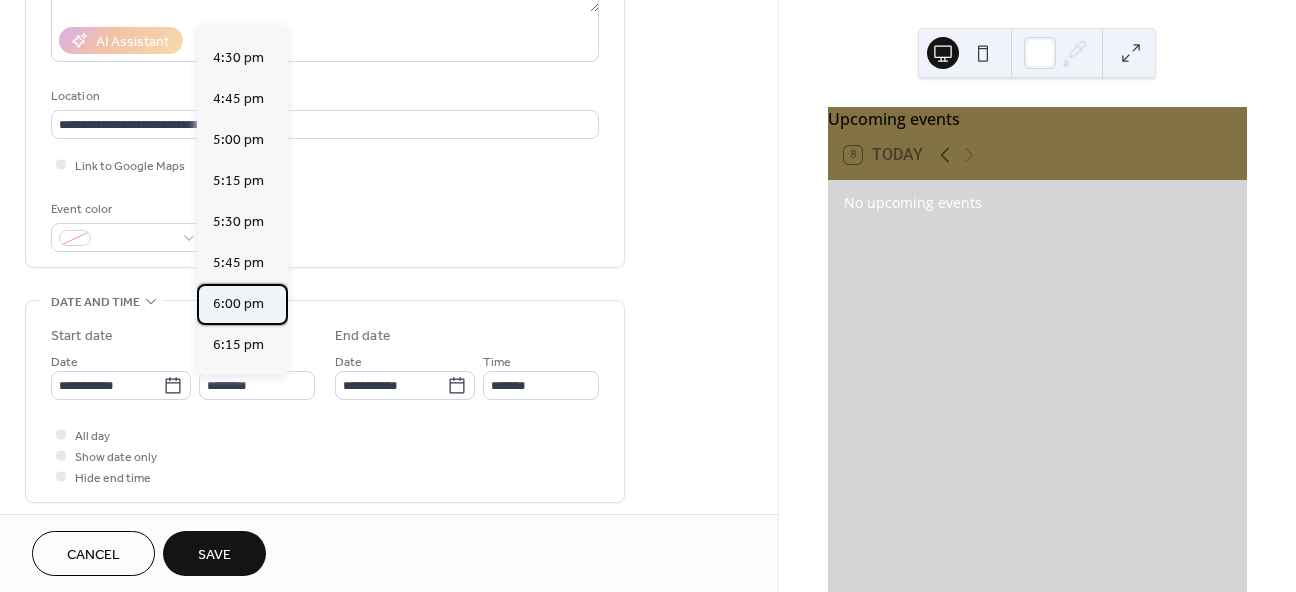 click on "6:00 pm" at bounding box center (238, 304) 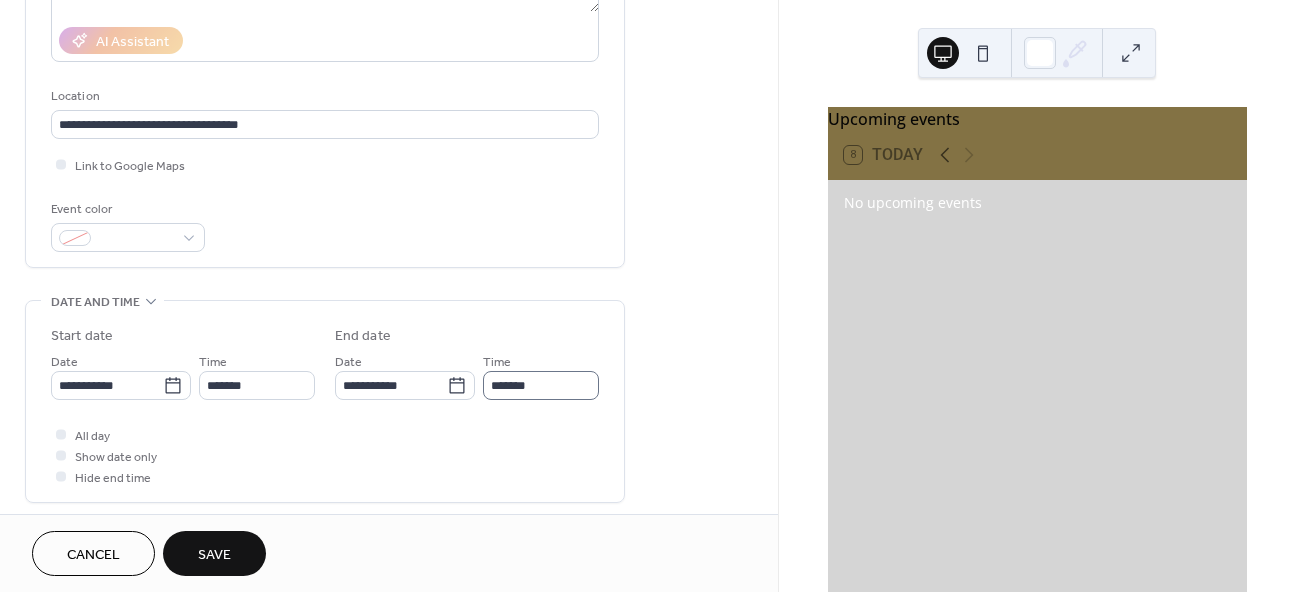 type on "*******" 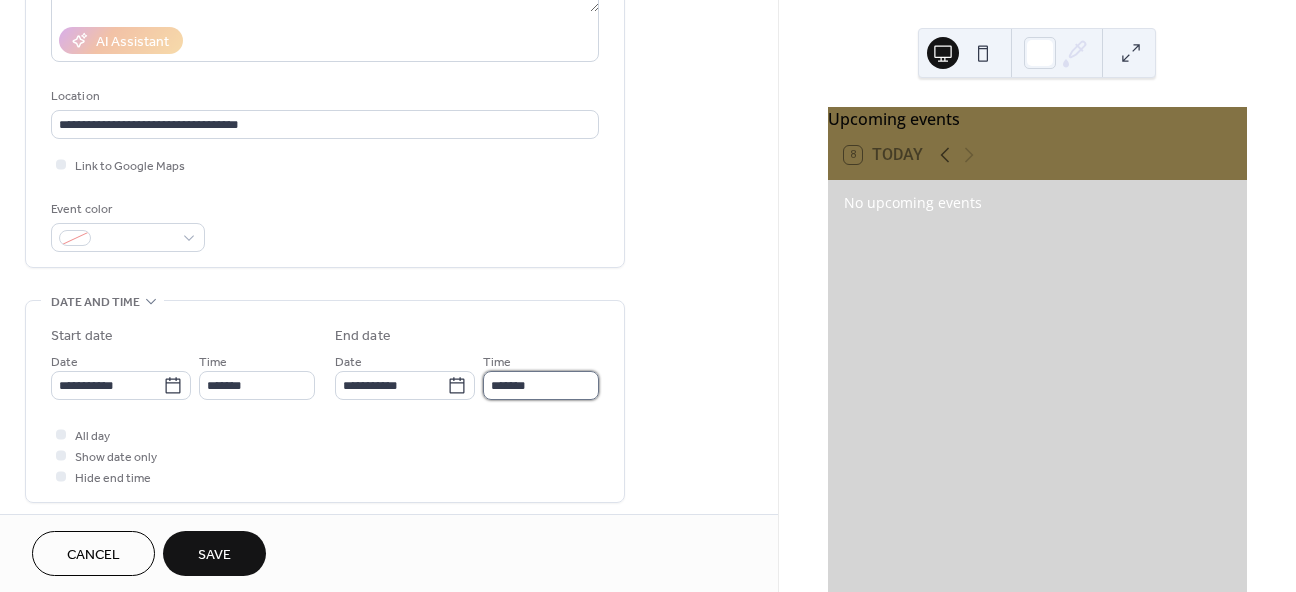 click on "*******" at bounding box center [541, 385] 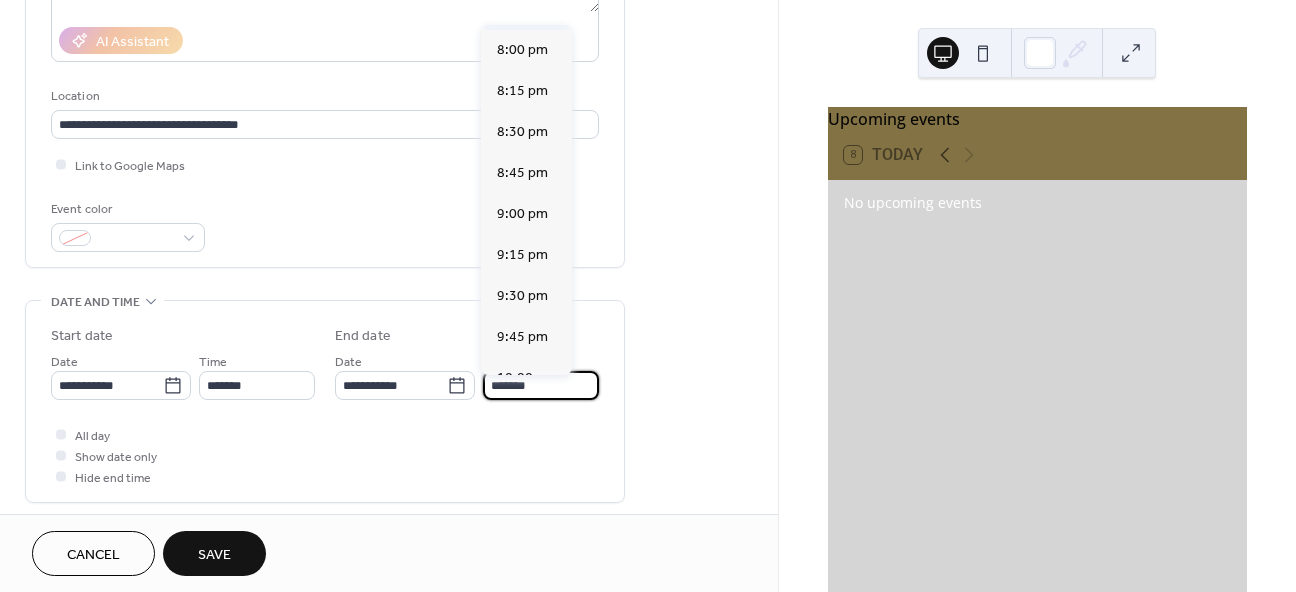 scroll, scrollTop: 302, scrollLeft: 0, axis: vertical 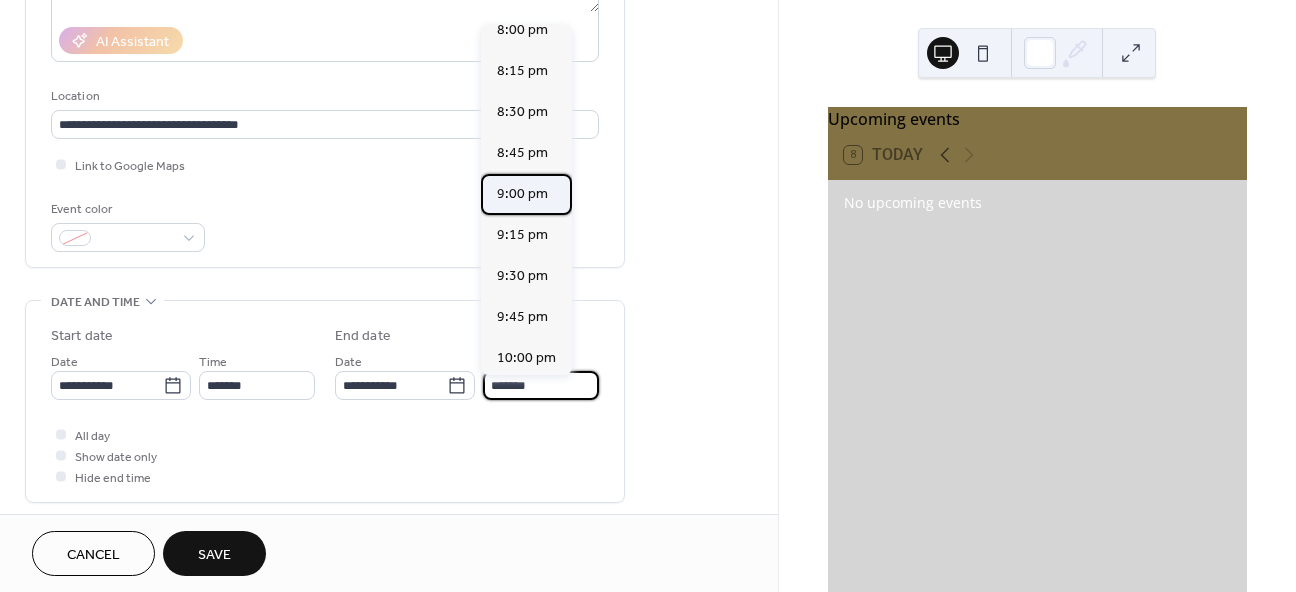 click on "9:00 pm" at bounding box center (522, 194) 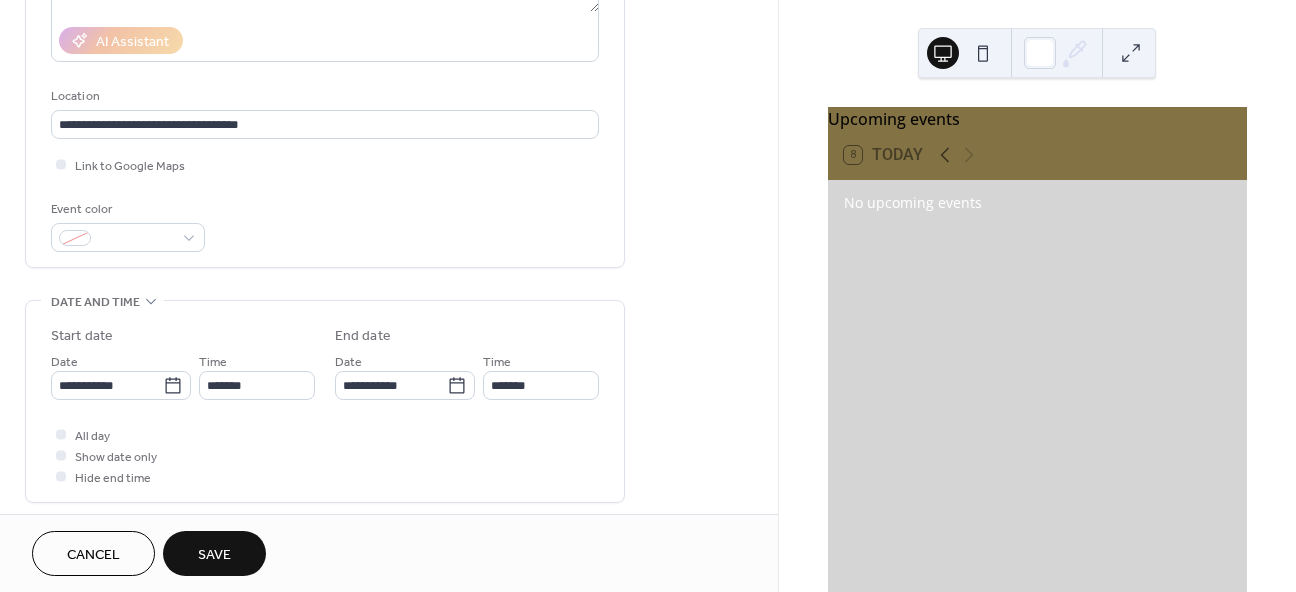 type on "*******" 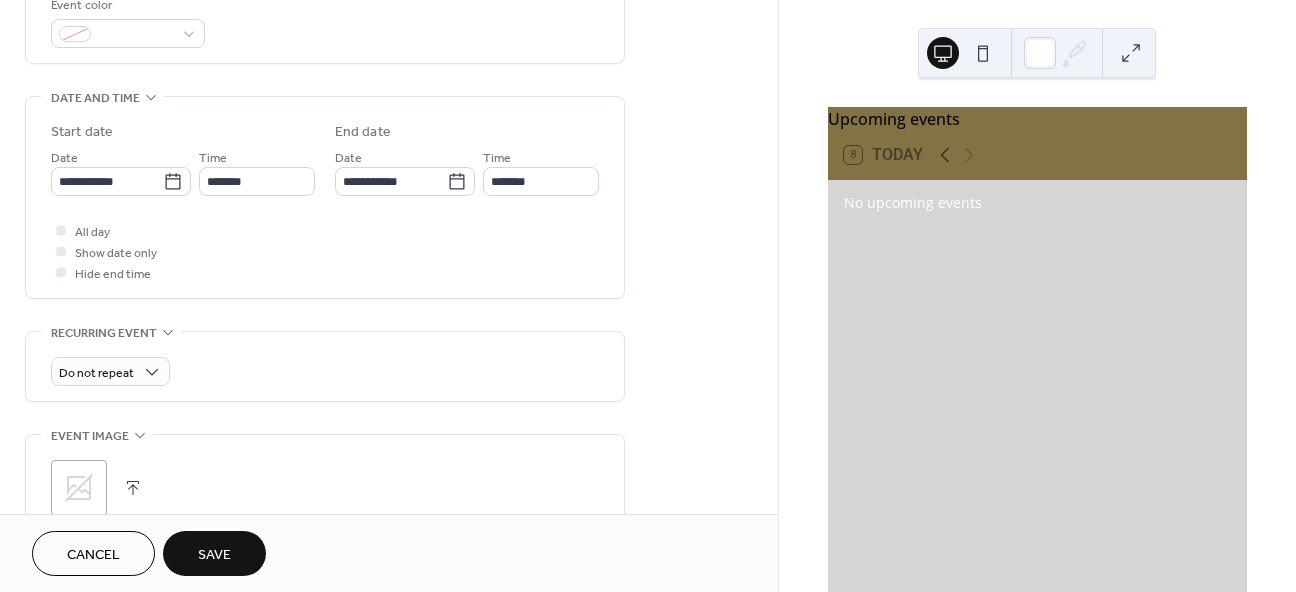 scroll, scrollTop: 579, scrollLeft: 0, axis: vertical 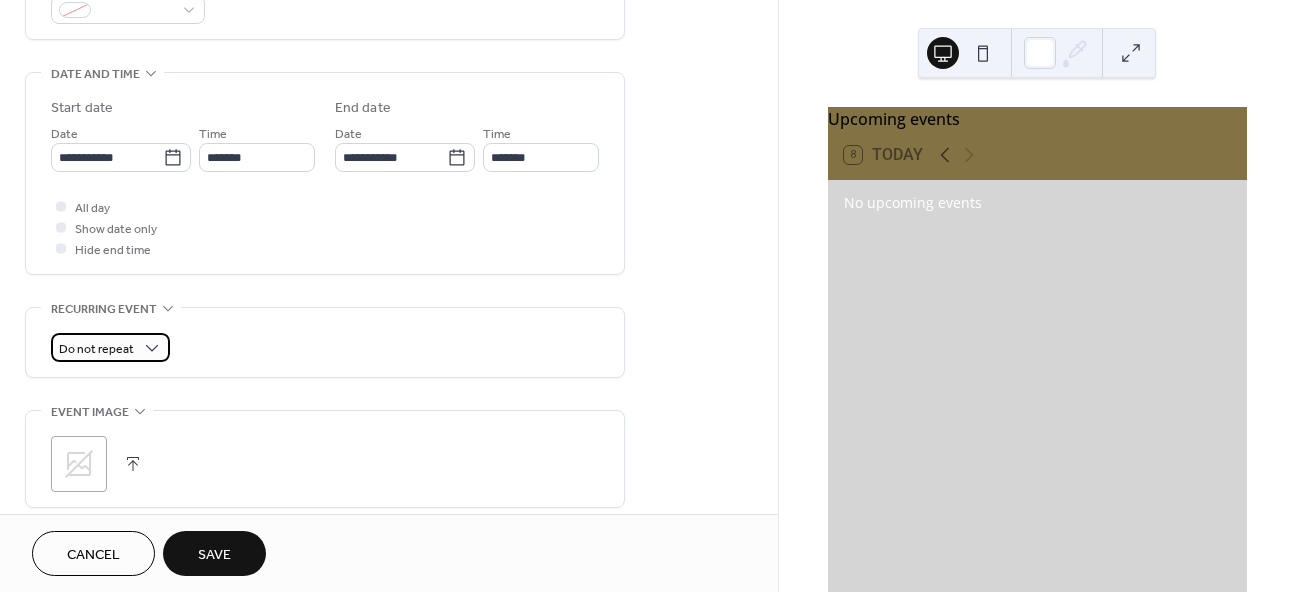 click on "Do not repeat" at bounding box center [96, 349] 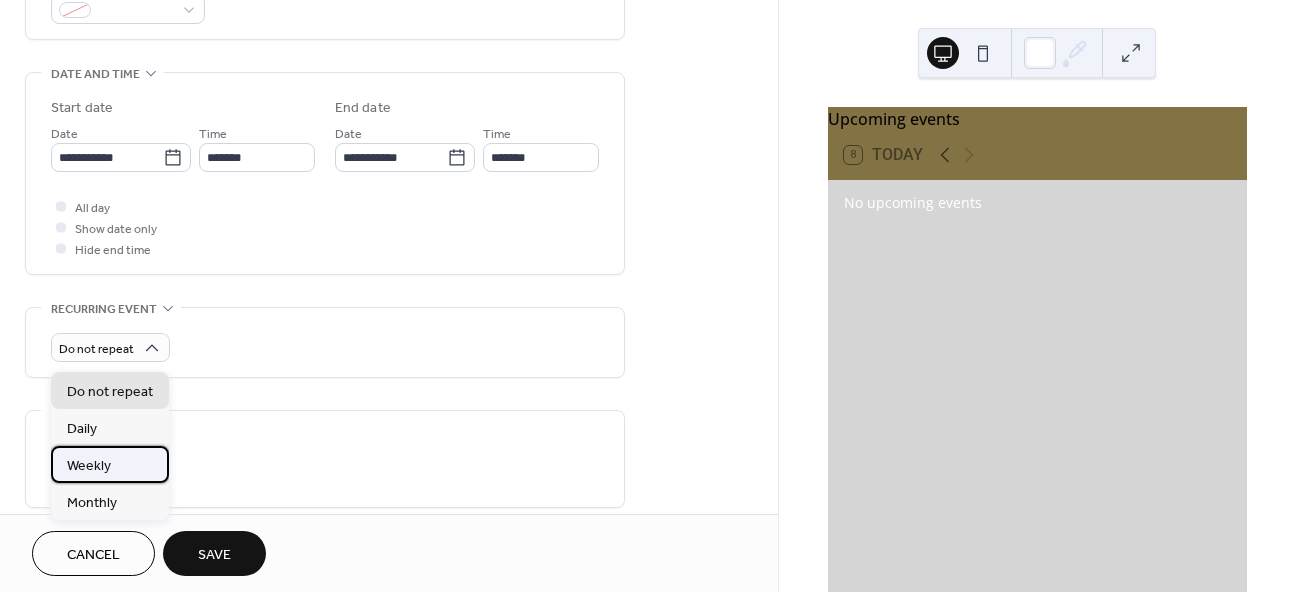 click on "Weekly" at bounding box center [89, 466] 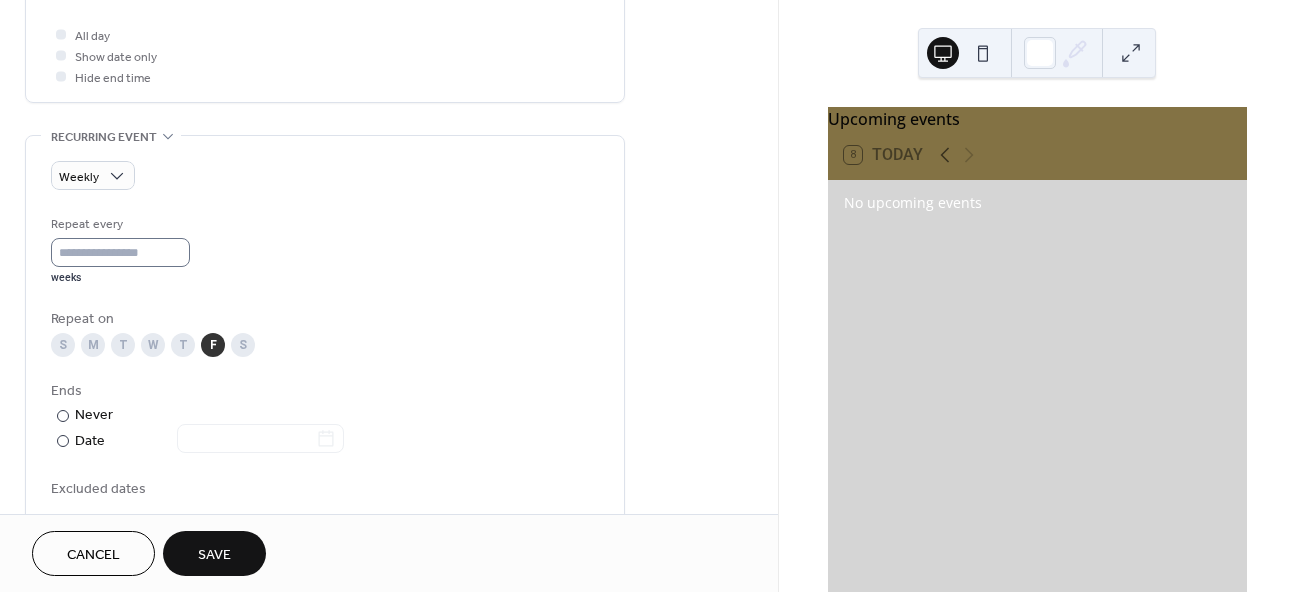 scroll, scrollTop: 759, scrollLeft: 0, axis: vertical 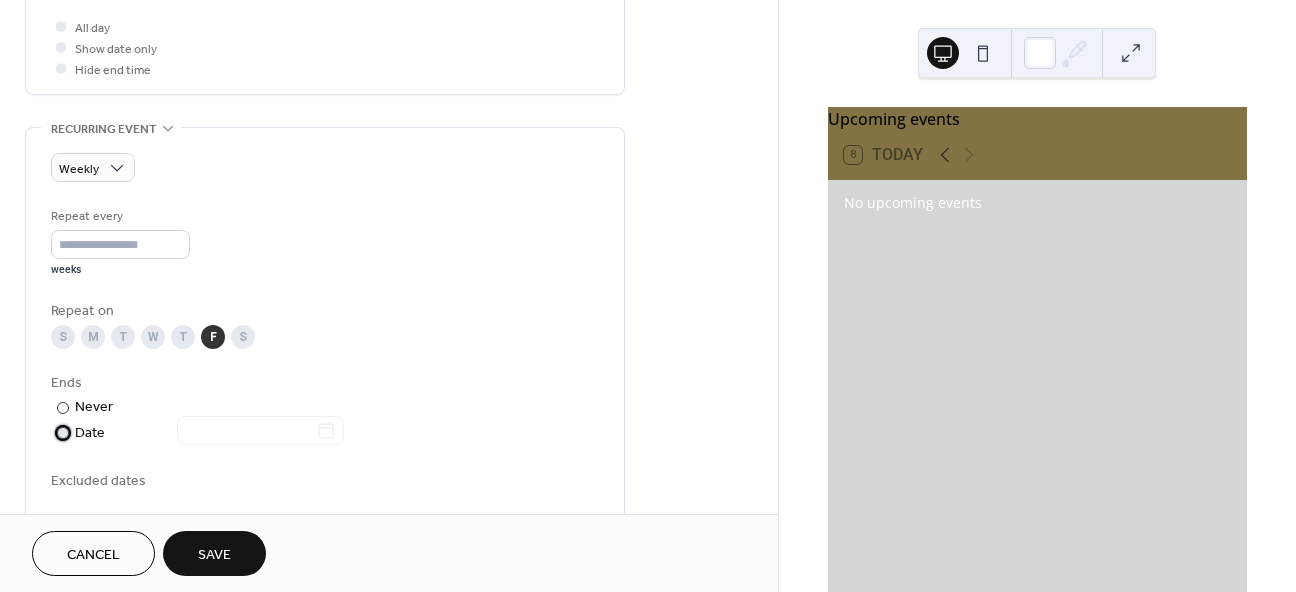 click at bounding box center (63, 433) 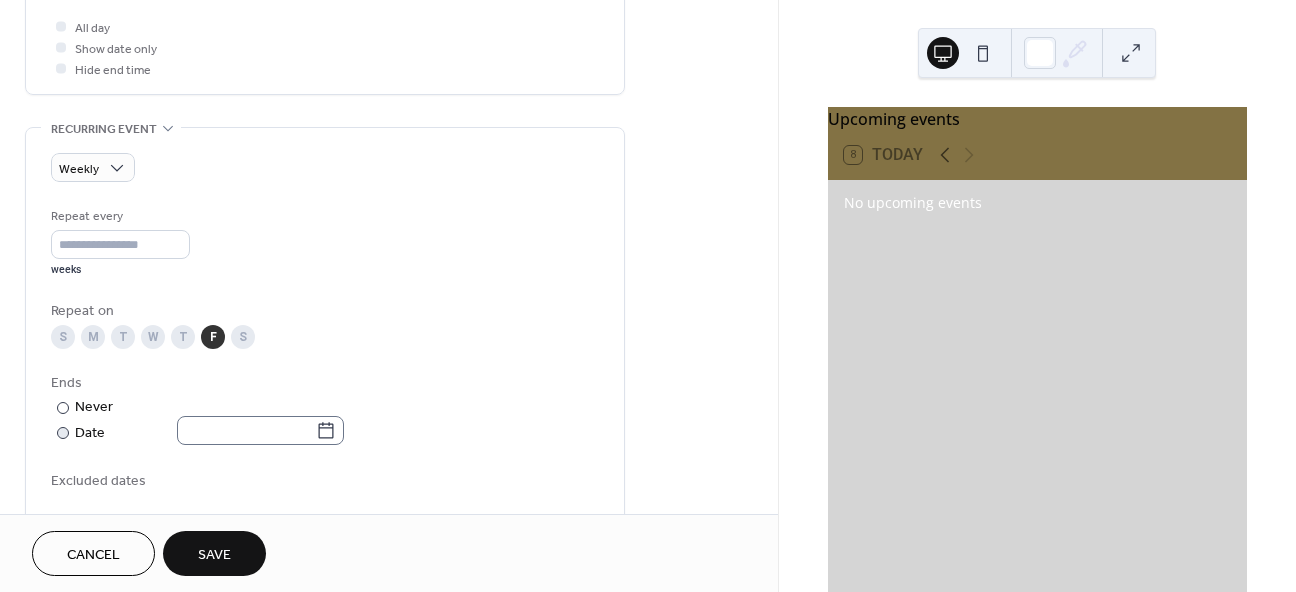 click 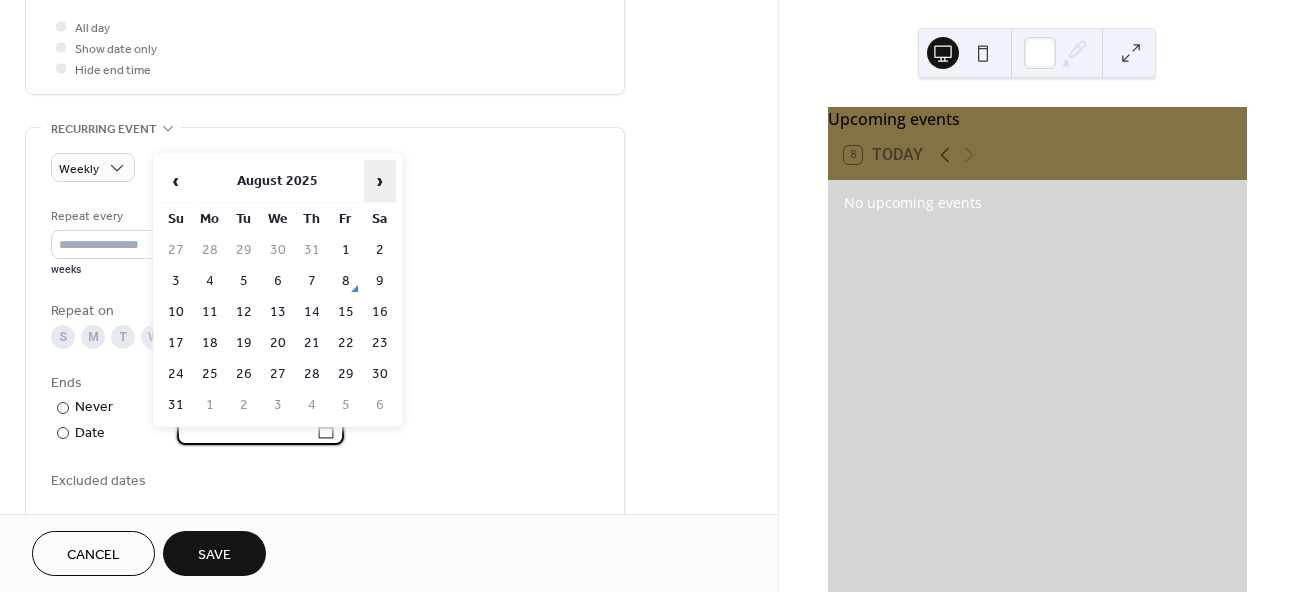 click on "›" at bounding box center [380, 181] 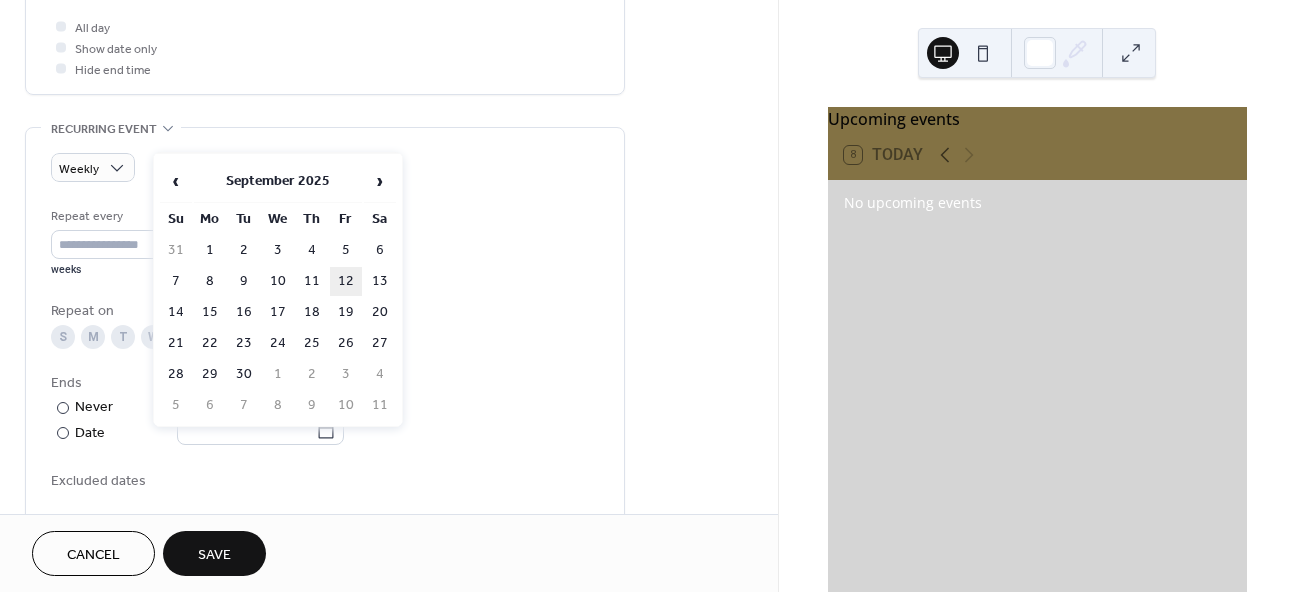click on "12" at bounding box center (346, 281) 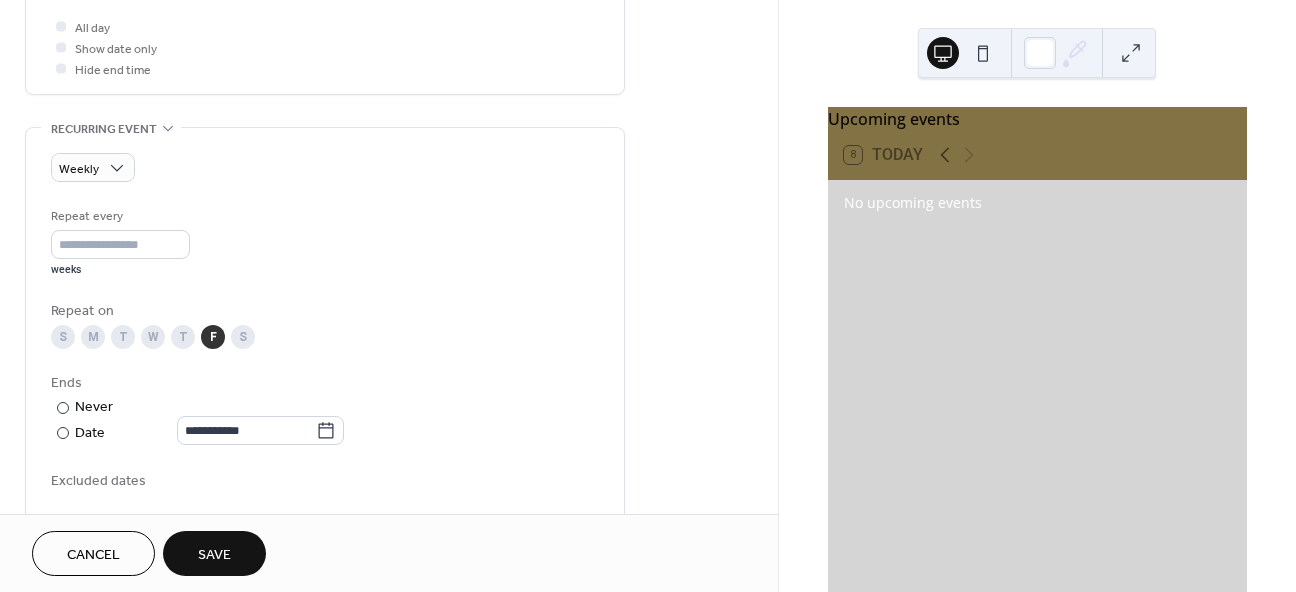 type on "**********" 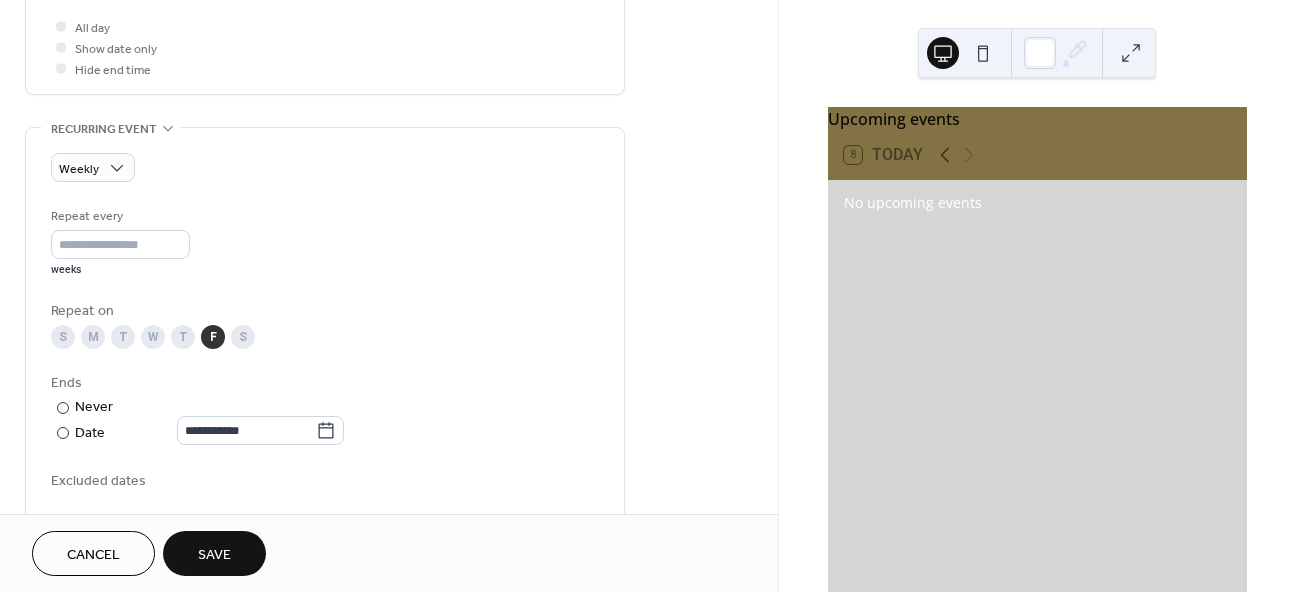click on "Save" at bounding box center (214, 555) 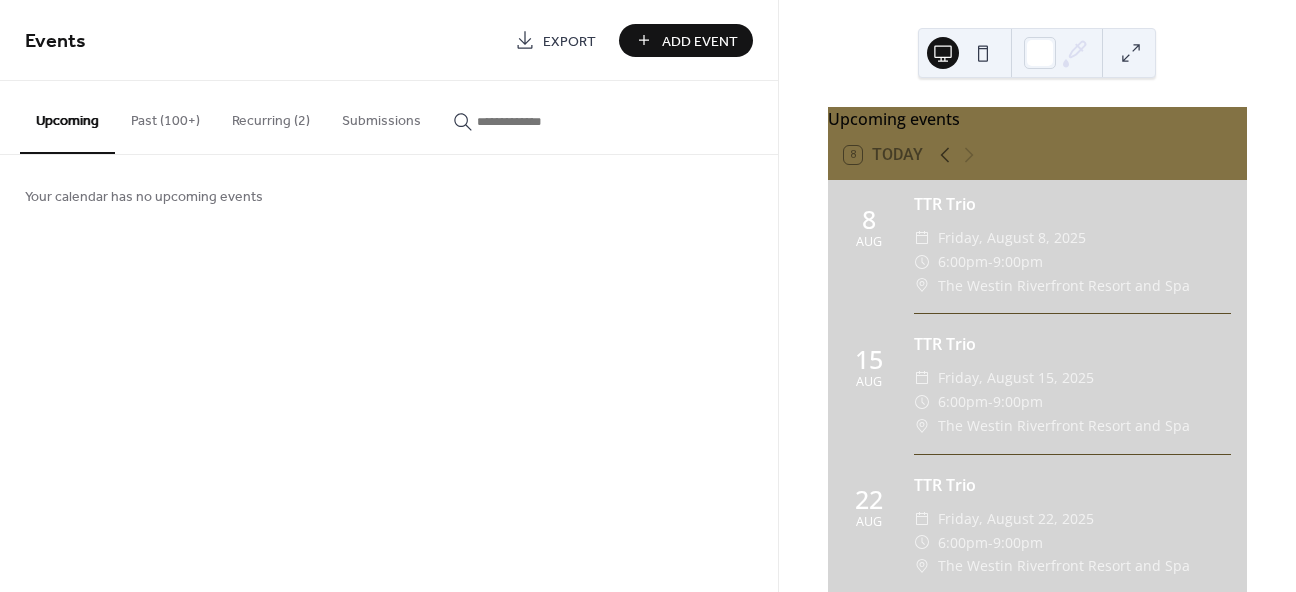 click on "Add Event" at bounding box center [700, 41] 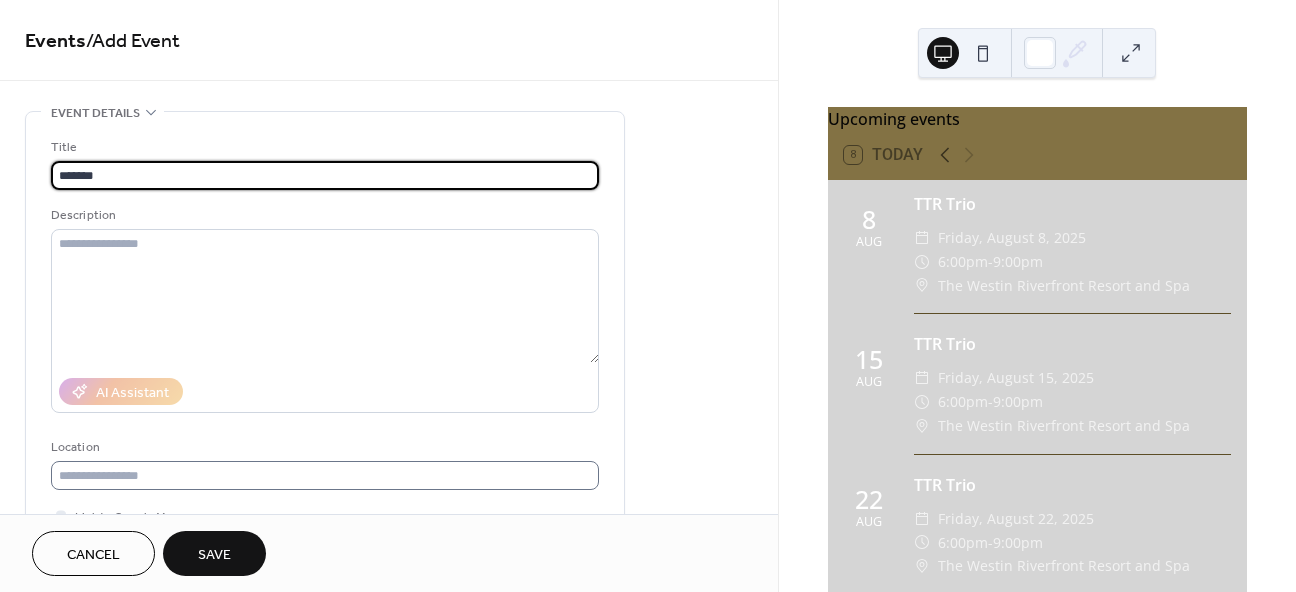 type on "*******" 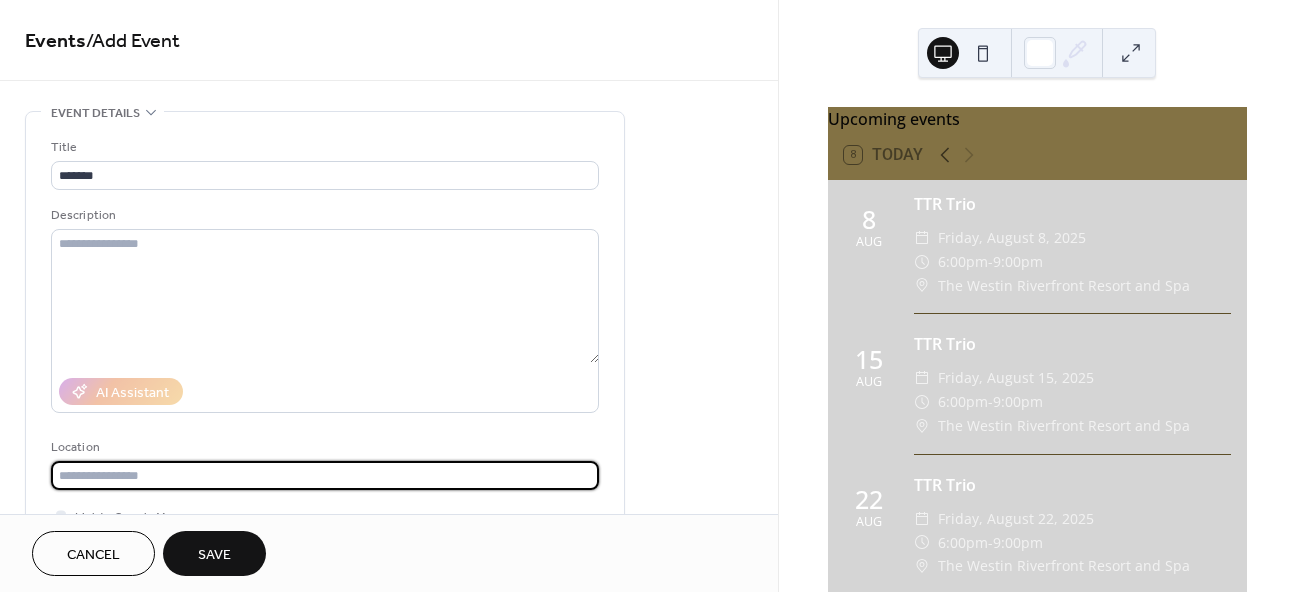 click at bounding box center [325, 475] 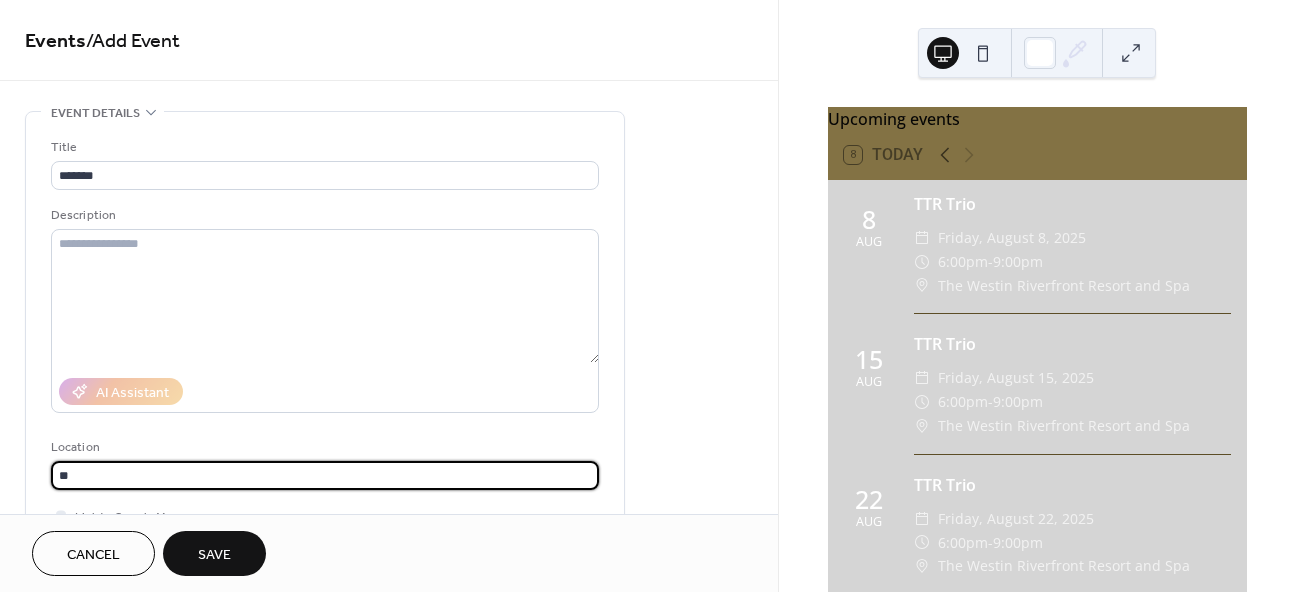 type on "*" 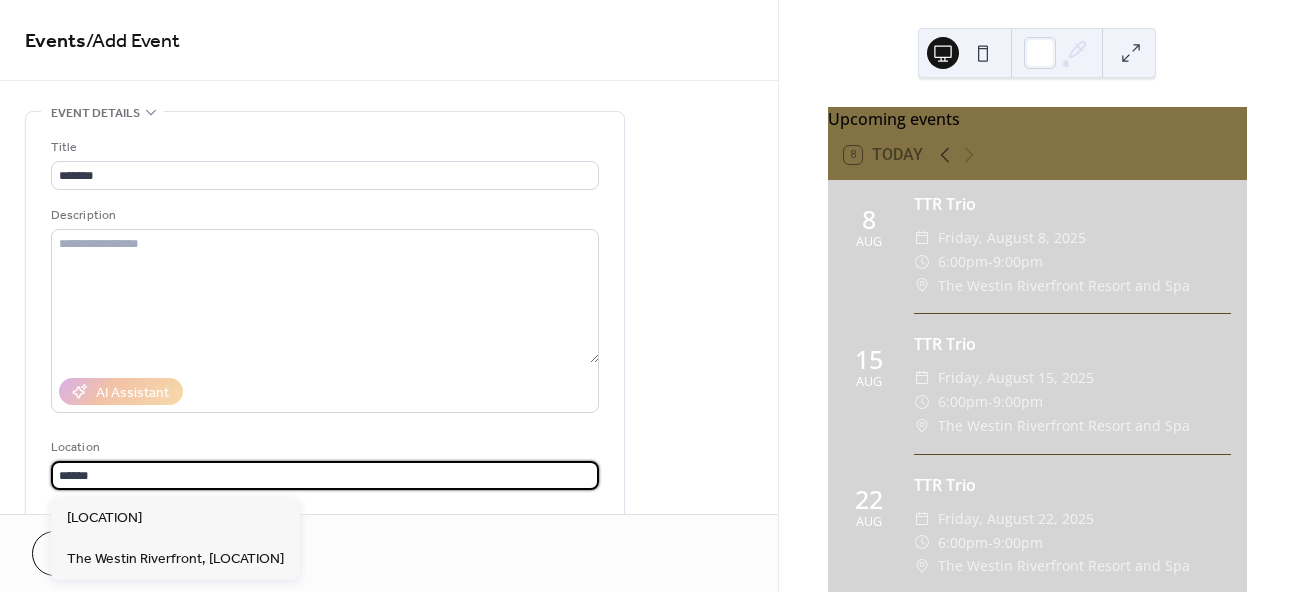 drag, startPoint x: 150, startPoint y: 486, endPoint x: -72, endPoint y: 476, distance: 222.22511 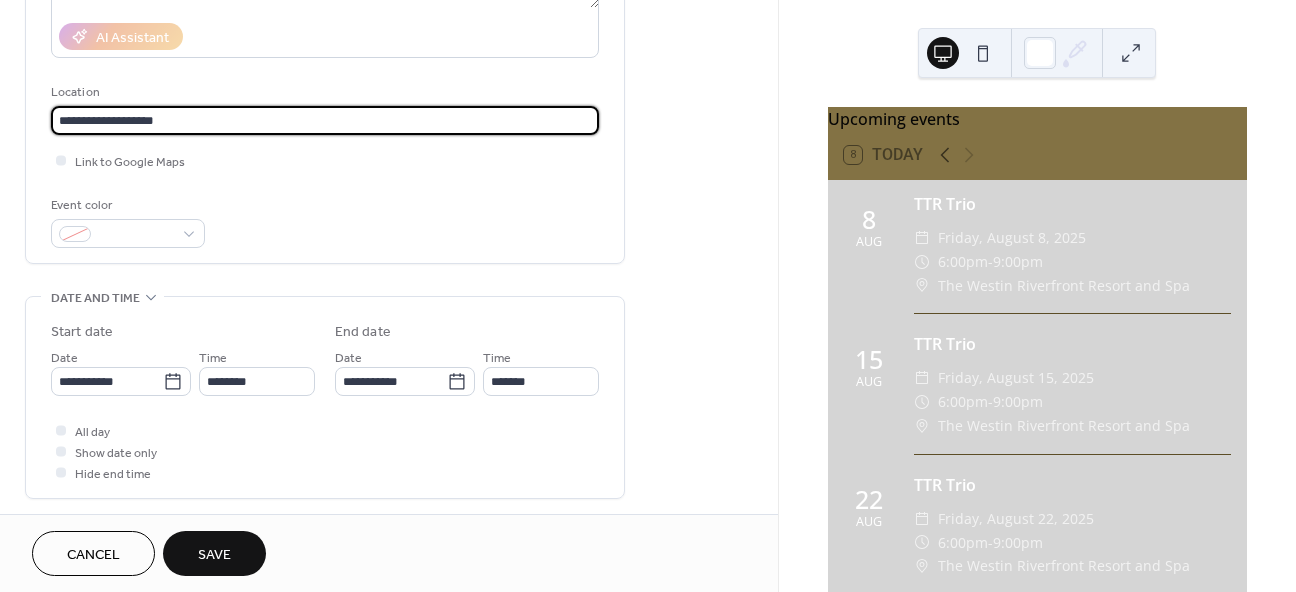 scroll, scrollTop: 367, scrollLeft: 0, axis: vertical 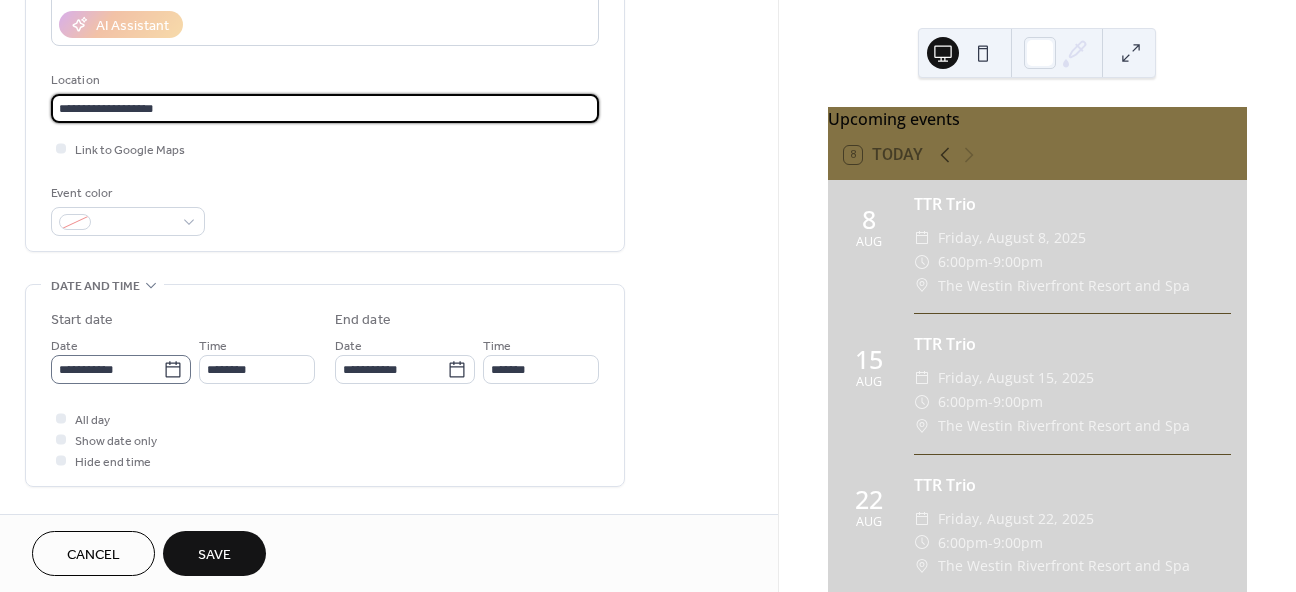 type on "**********" 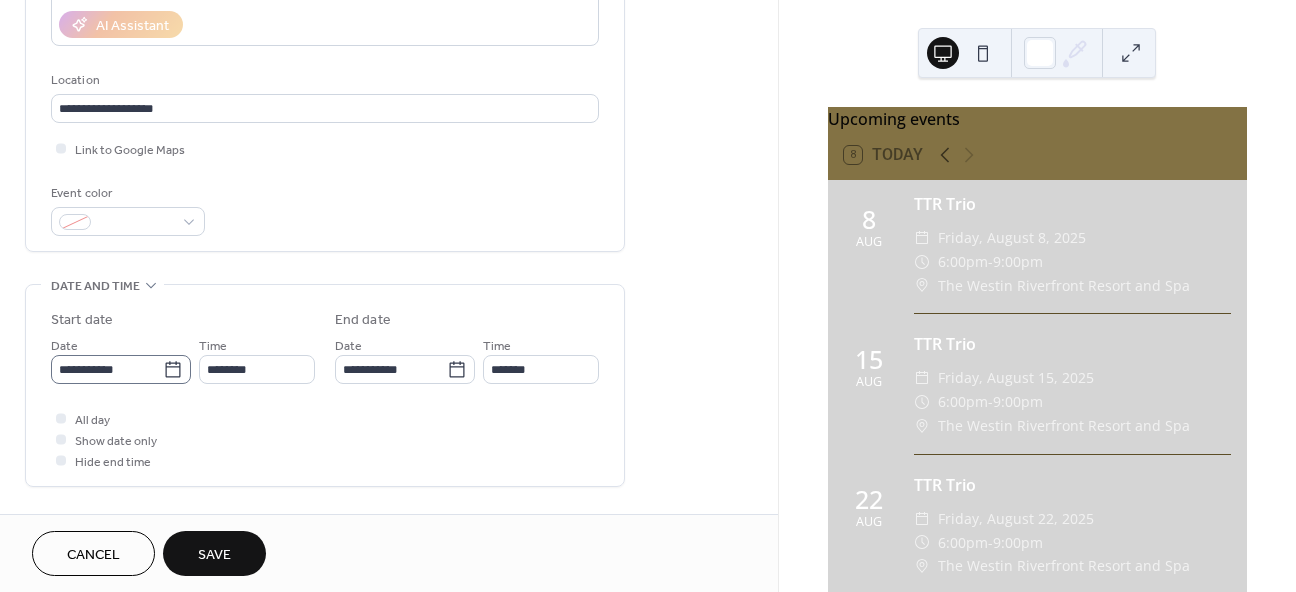 click 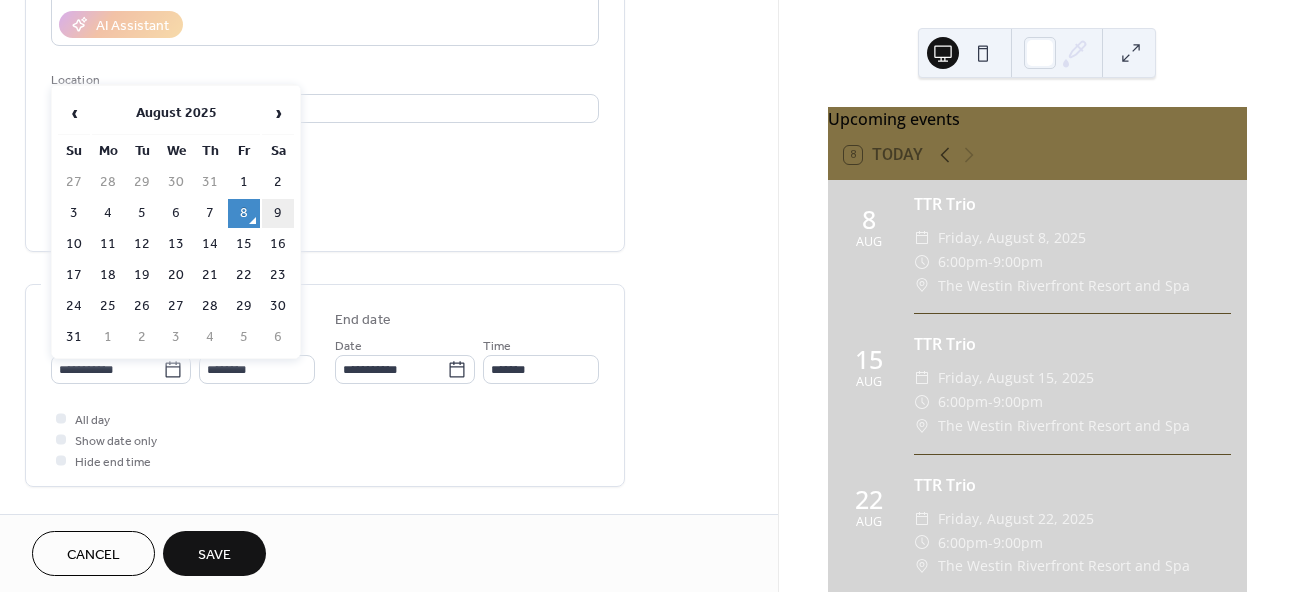 click on "9" at bounding box center [278, 213] 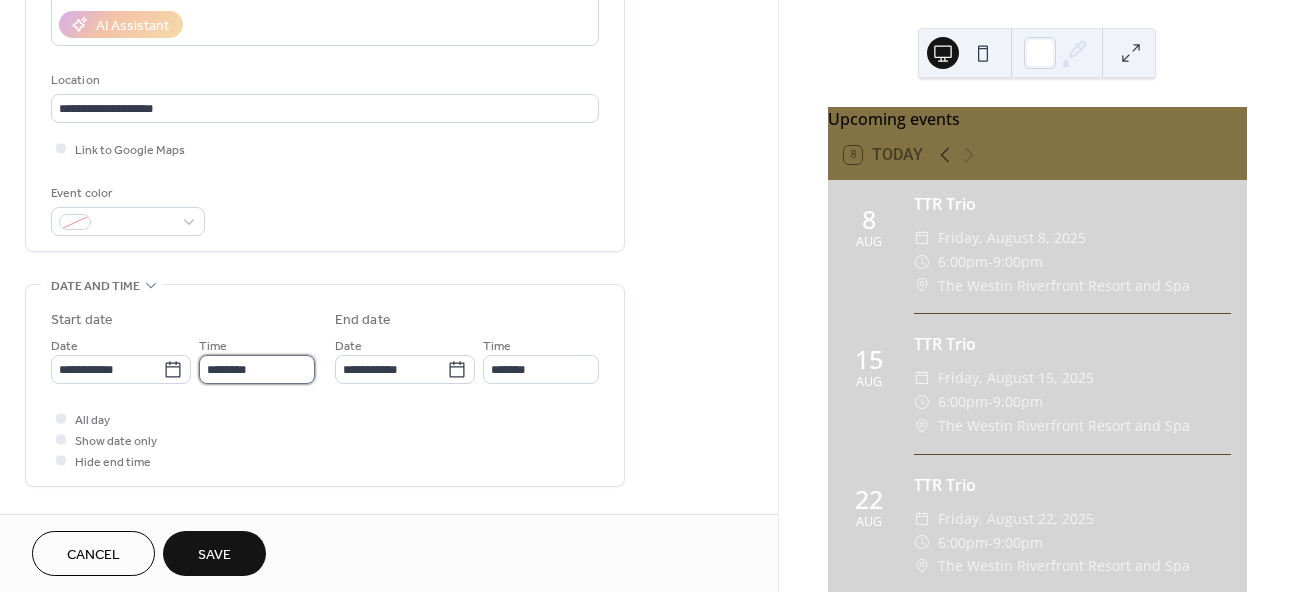 click on "********" at bounding box center (257, 369) 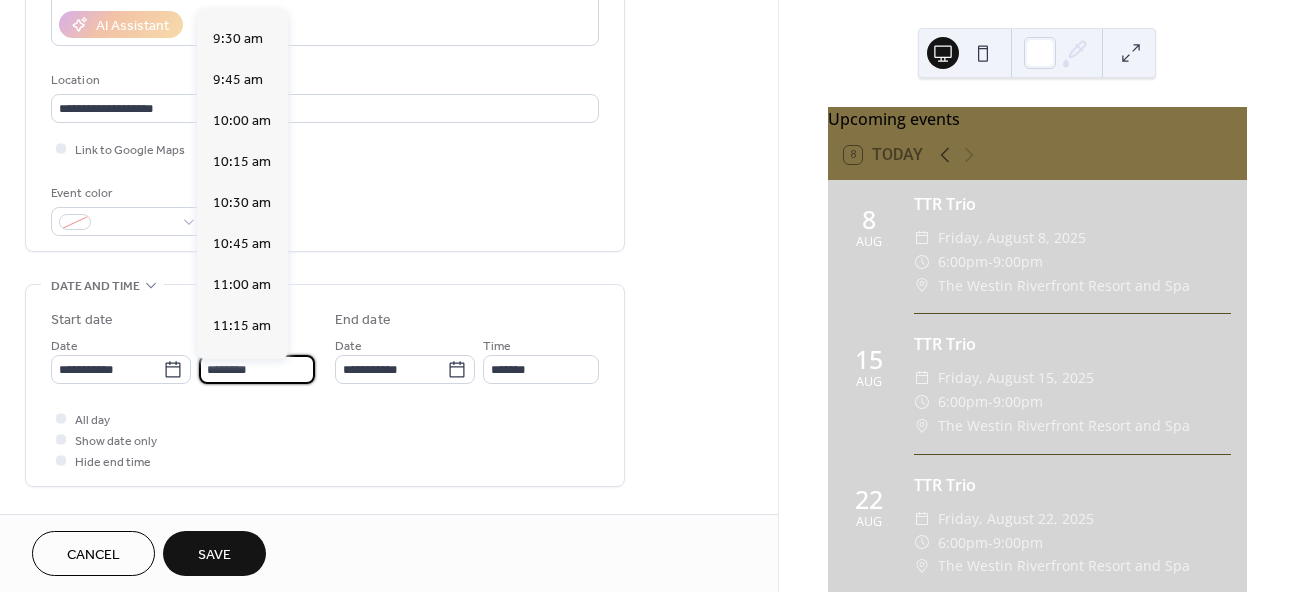 scroll, scrollTop: 1553, scrollLeft: 0, axis: vertical 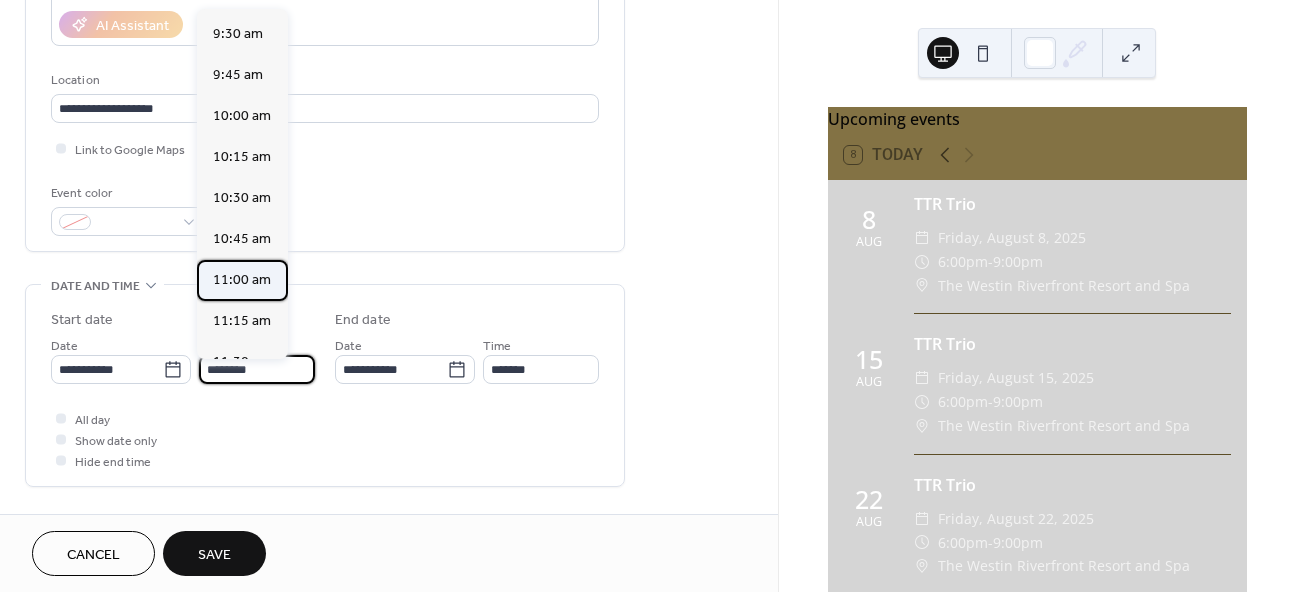 click on "11:00 am" at bounding box center [242, 280] 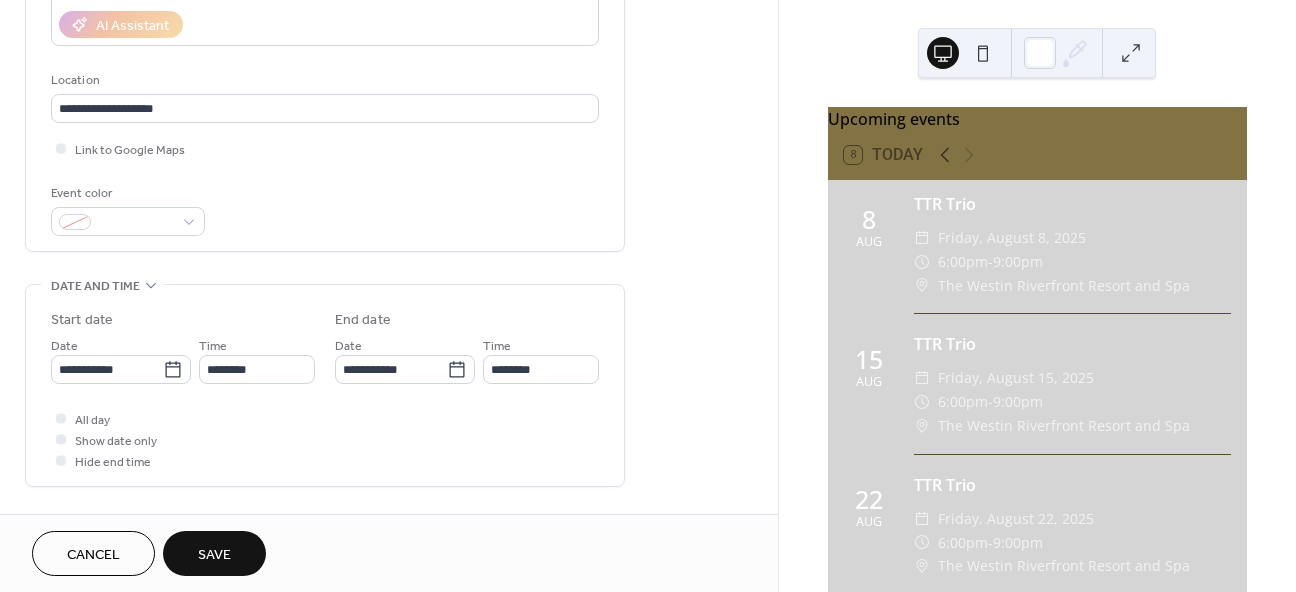 type on "********" 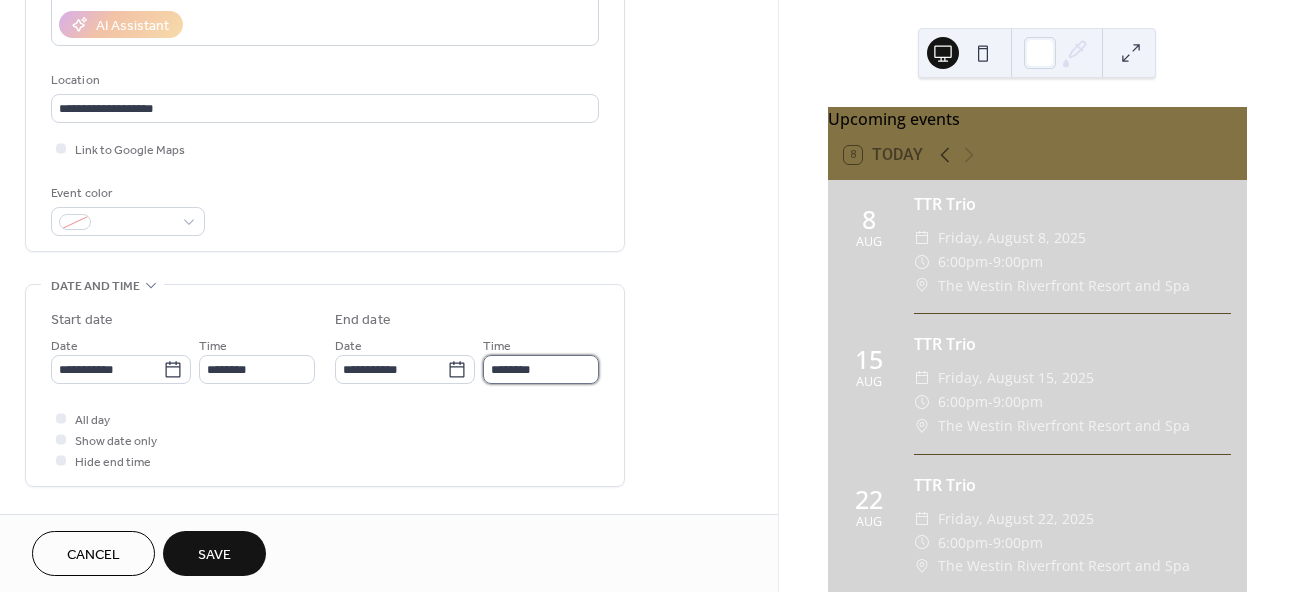 click on "********" at bounding box center (541, 369) 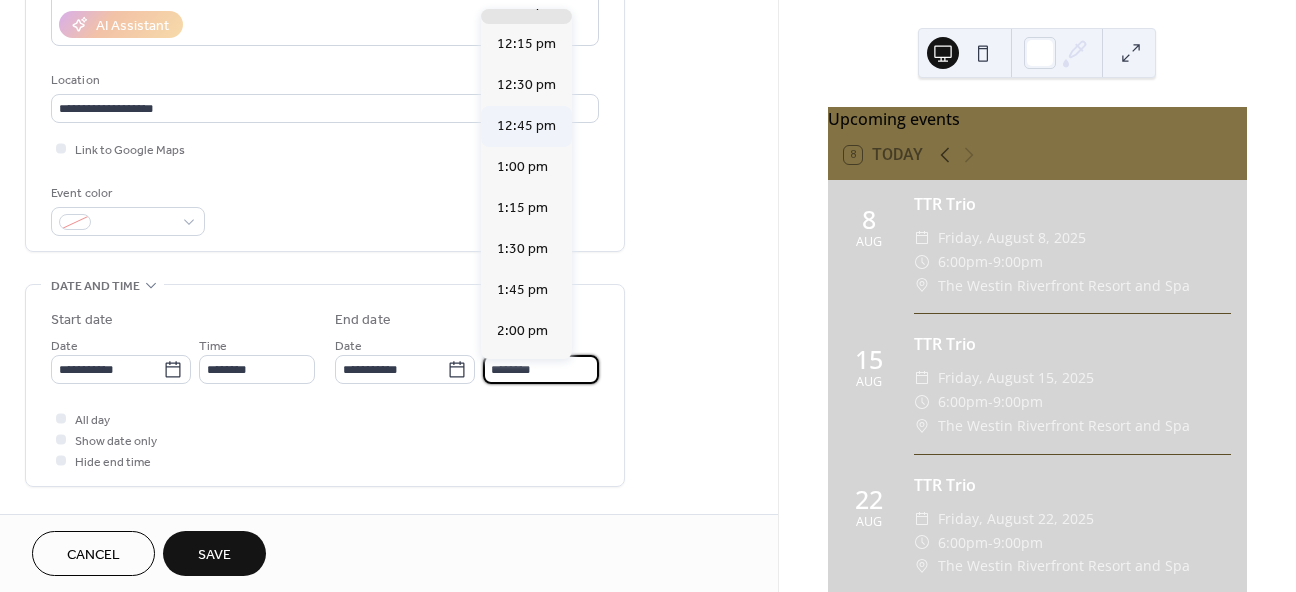 scroll, scrollTop: 153, scrollLeft: 0, axis: vertical 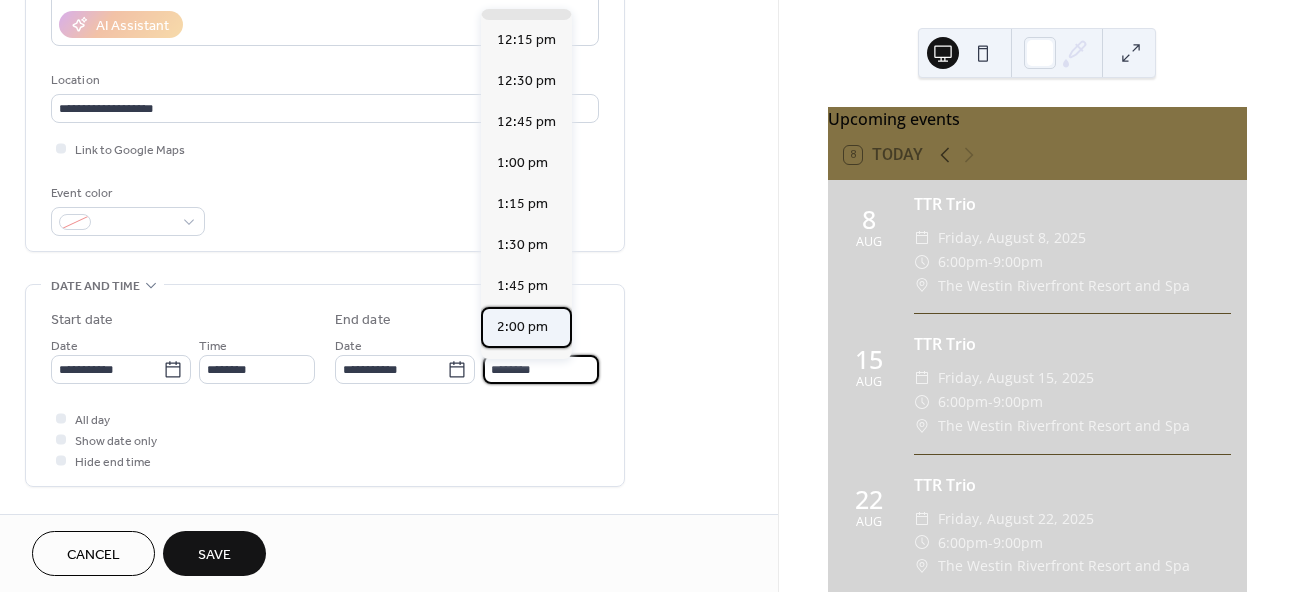 click on "2:00 pm" at bounding box center [522, 327] 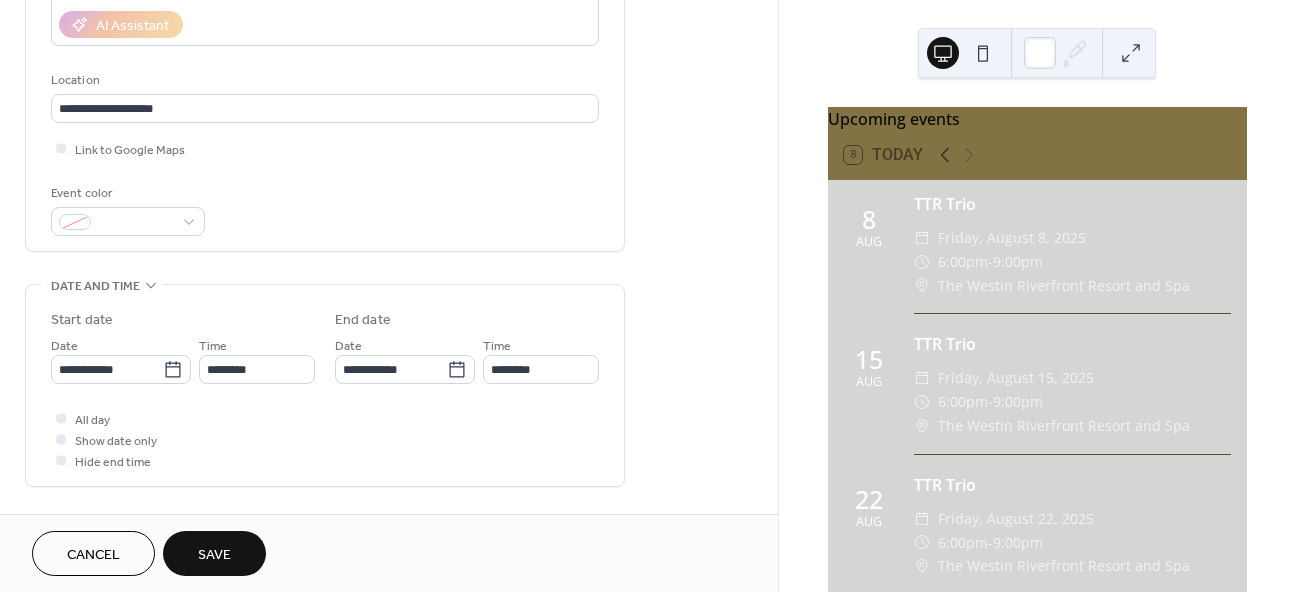 type on "*******" 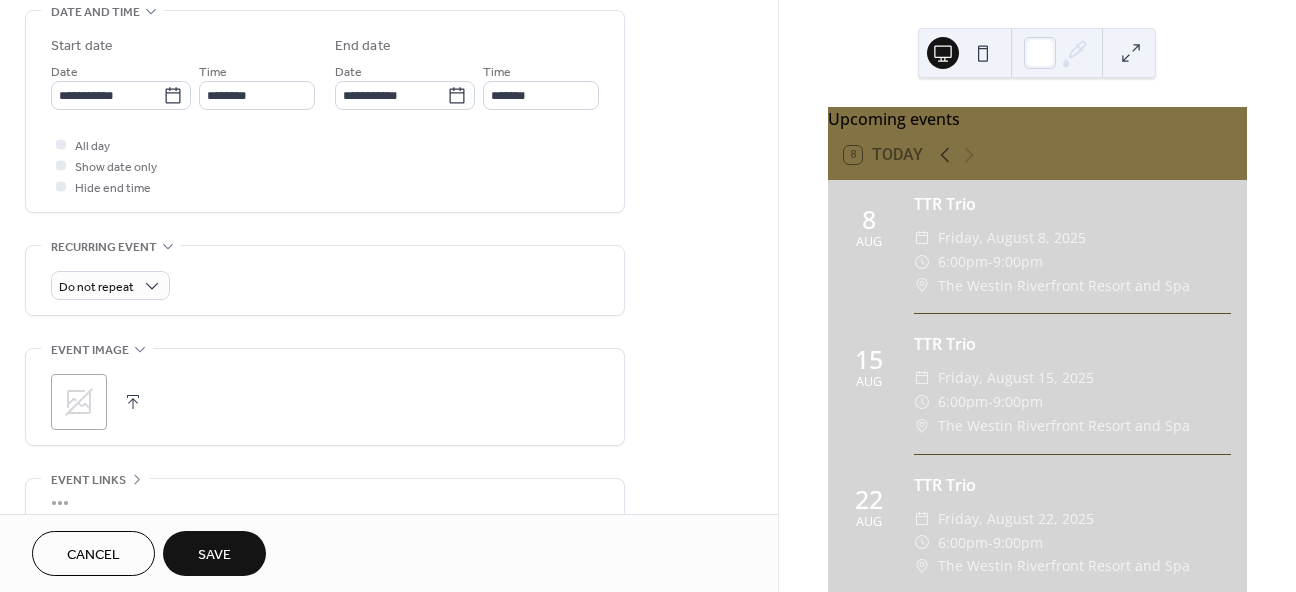scroll, scrollTop: 657, scrollLeft: 0, axis: vertical 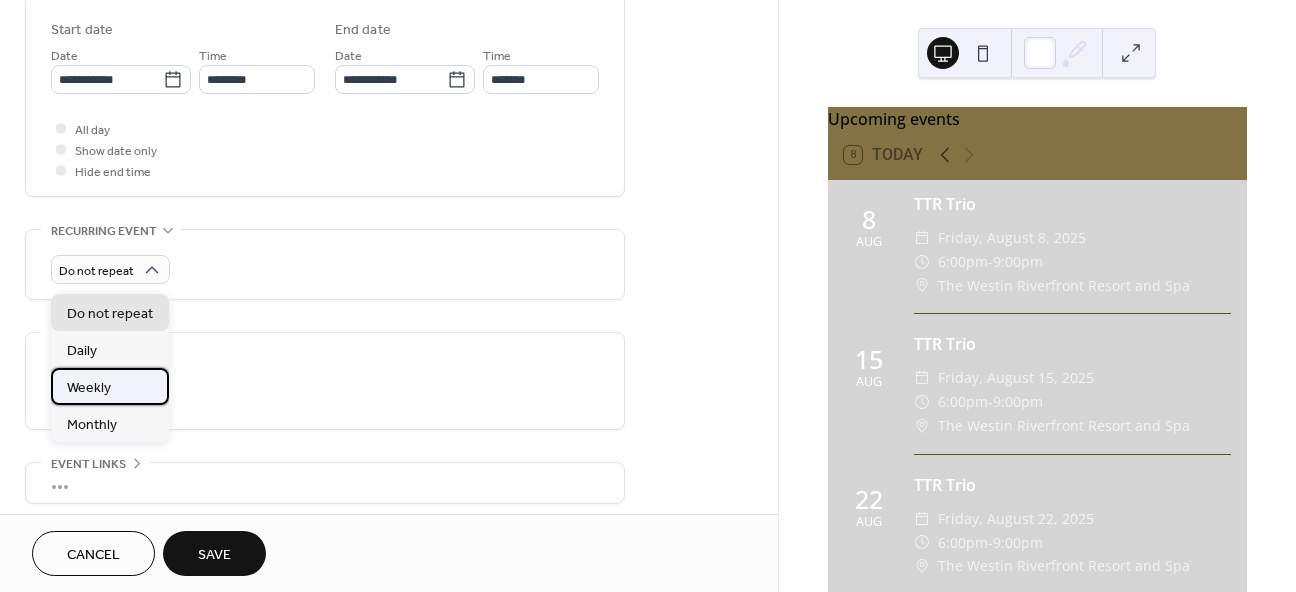 click on "Weekly" at bounding box center (110, 386) 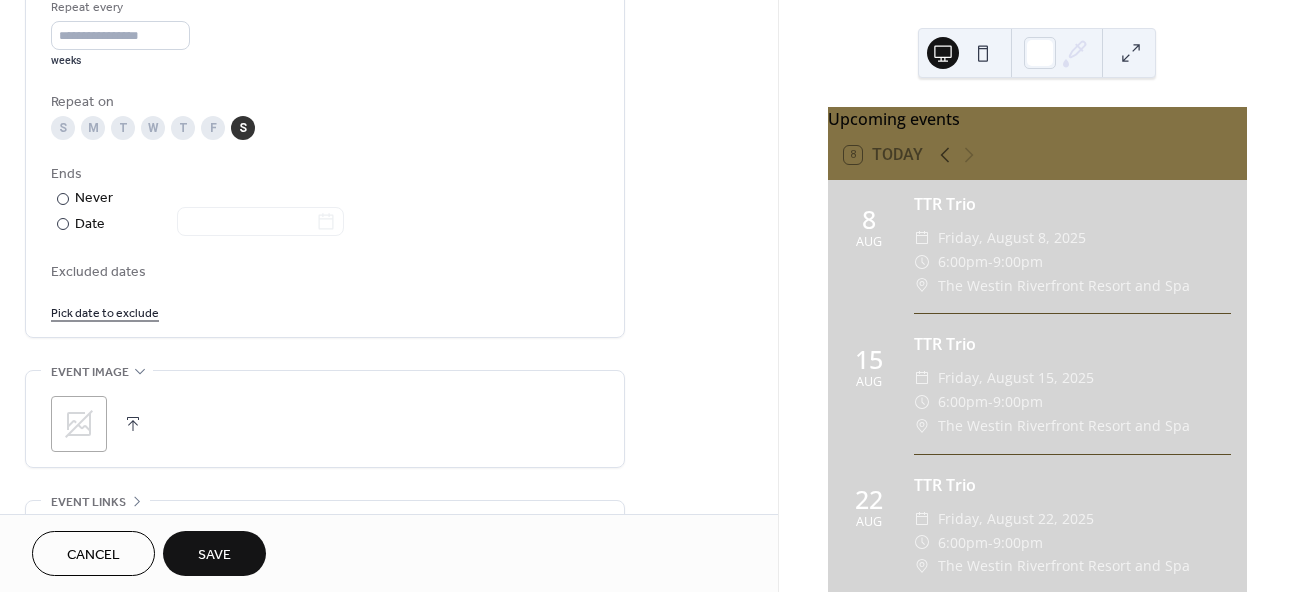 scroll, scrollTop: 988, scrollLeft: 0, axis: vertical 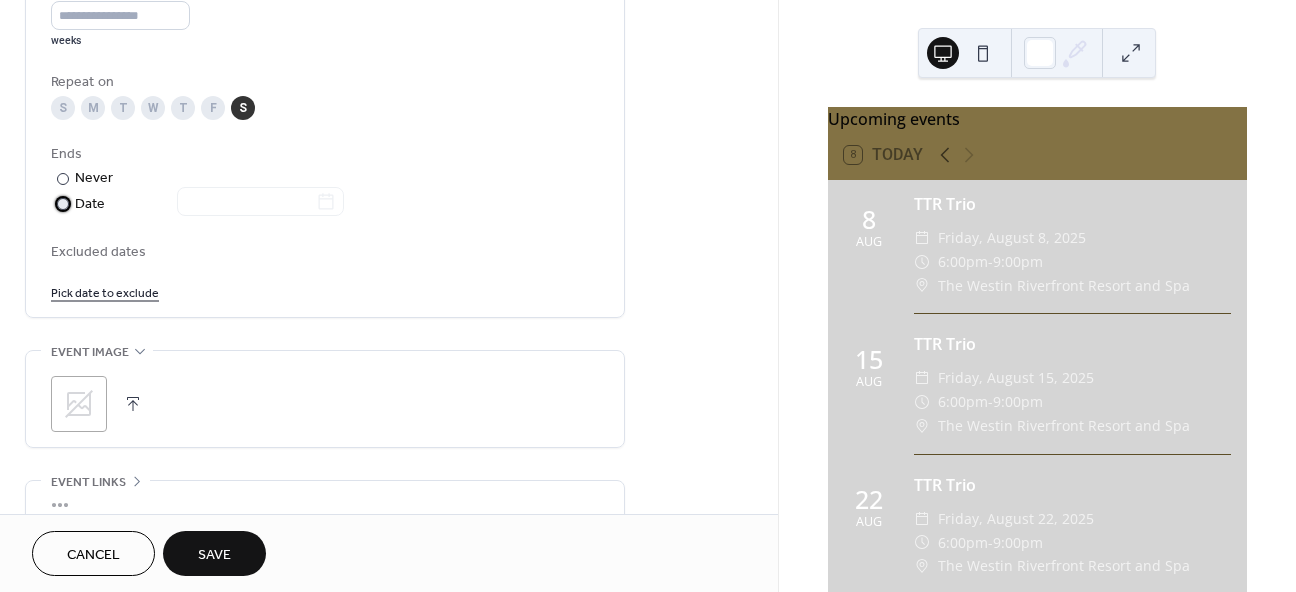 click at bounding box center [63, 204] 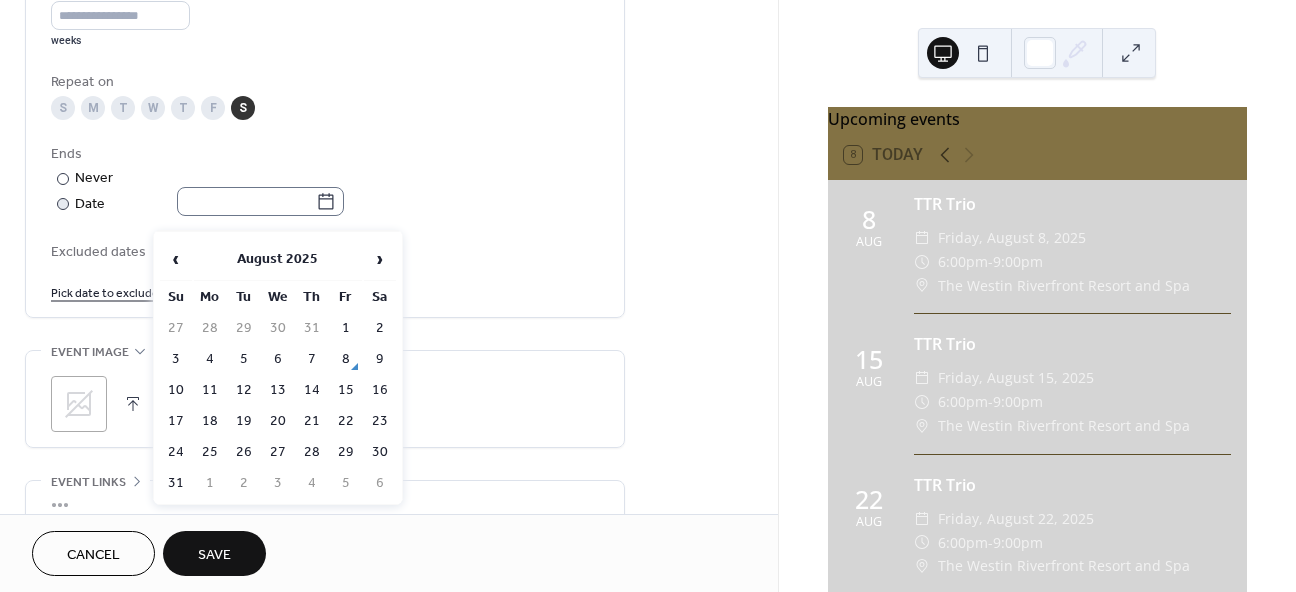 click 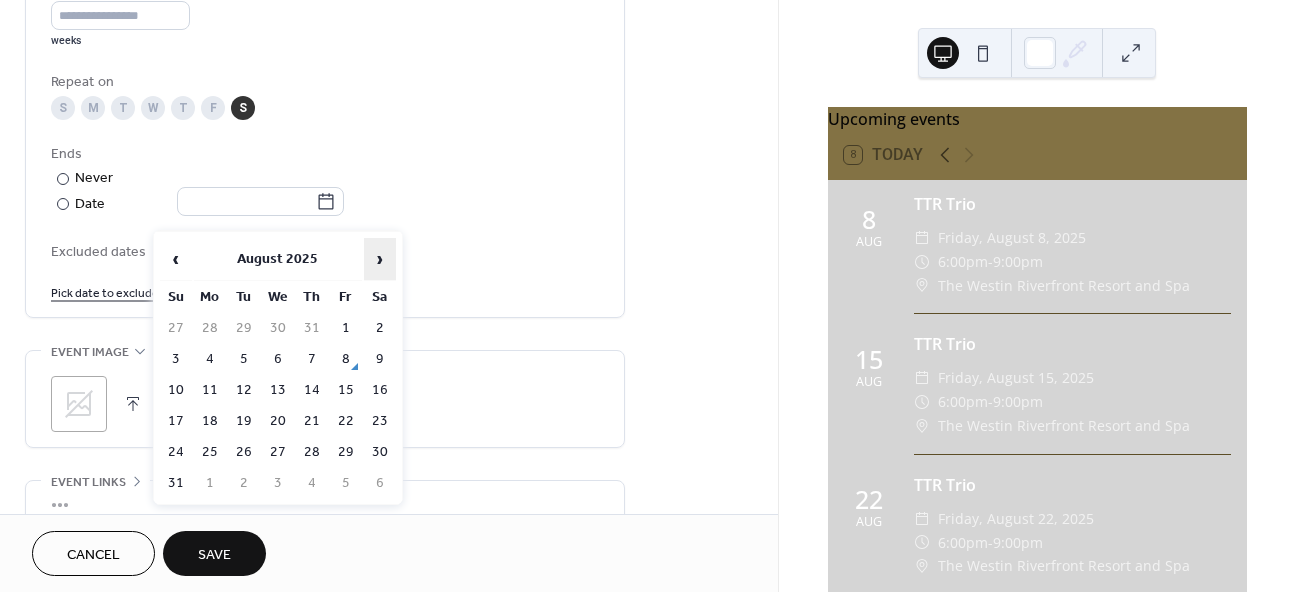 click on "›" at bounding box center (380, 259) 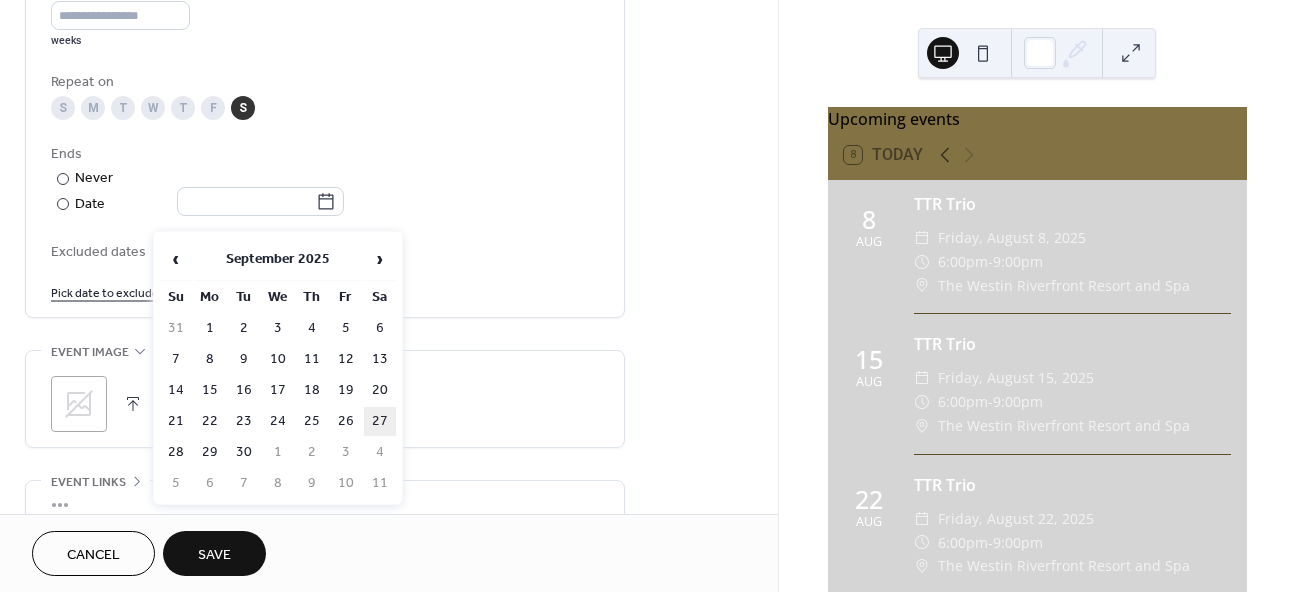 click on "27" at bounding box center (380, 421) 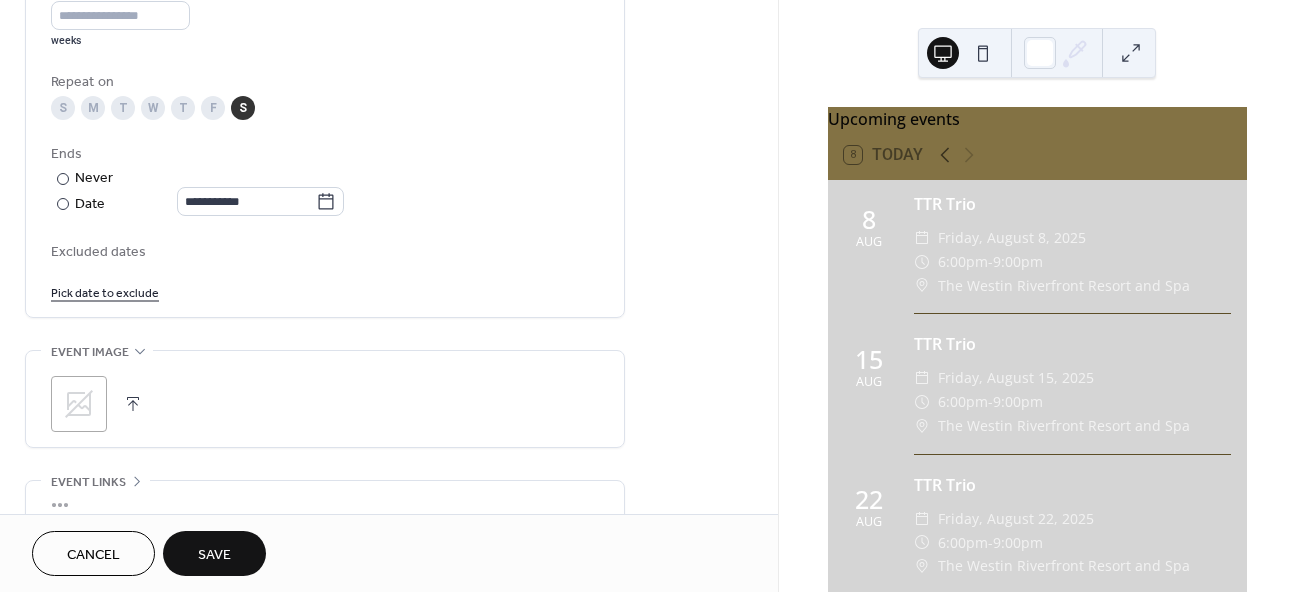 type on "**********" 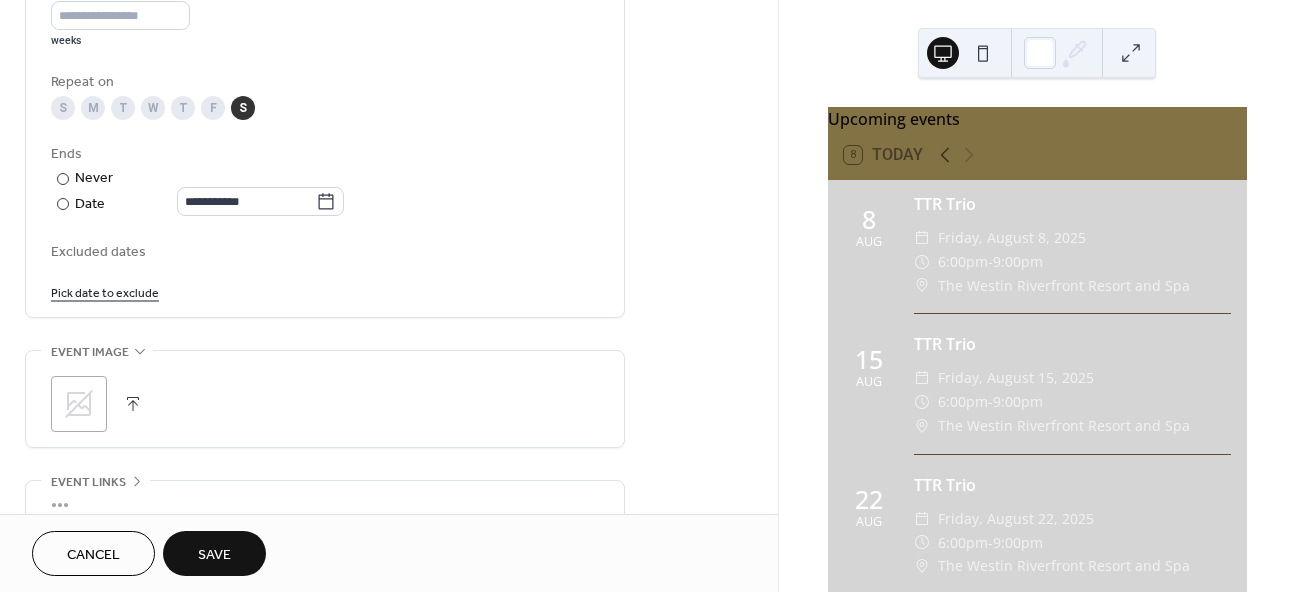 click on "Save" at bounding box center [214, 555] 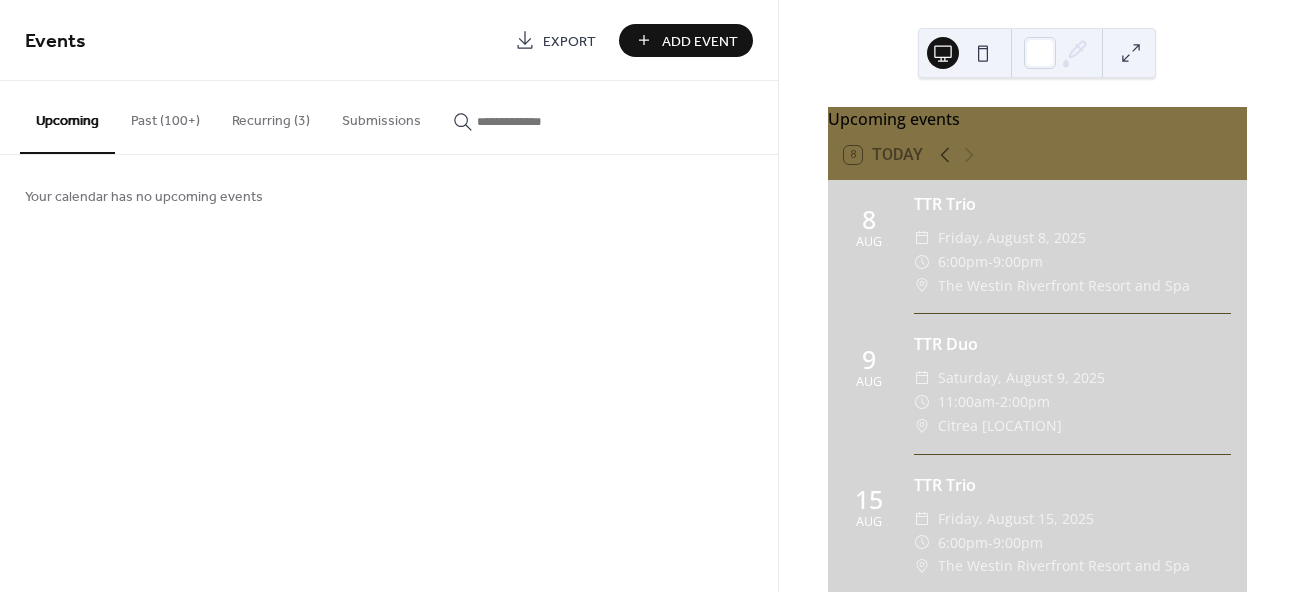 click on "Add Event" at bounding box center (700, 41) 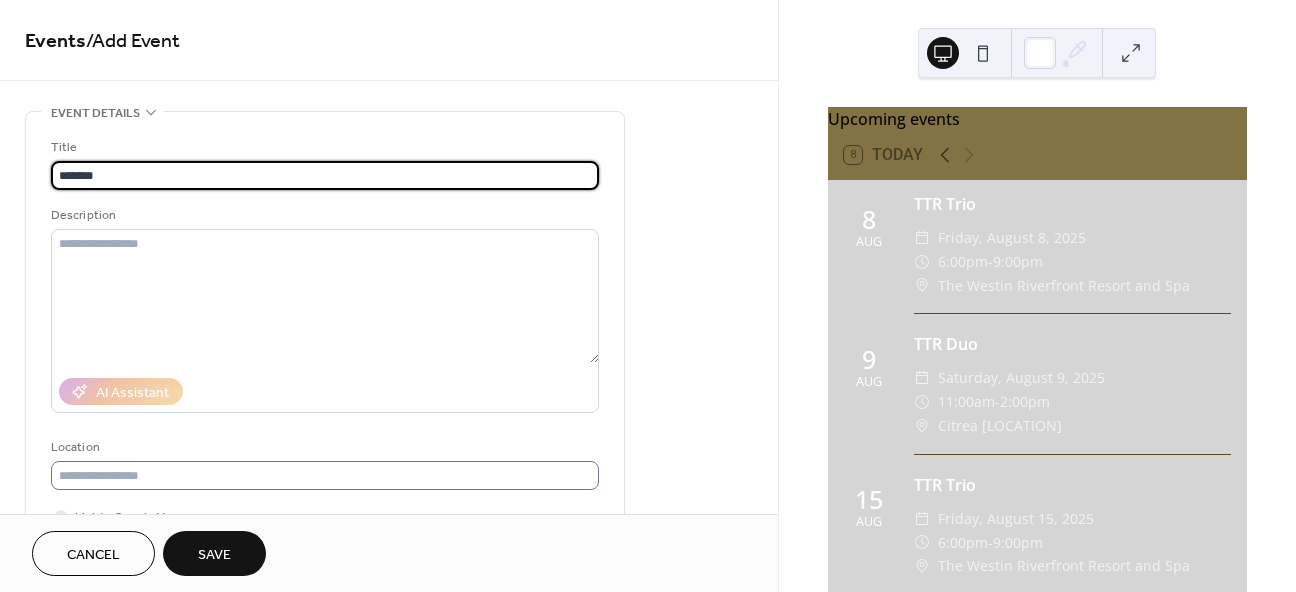 type on "*******" 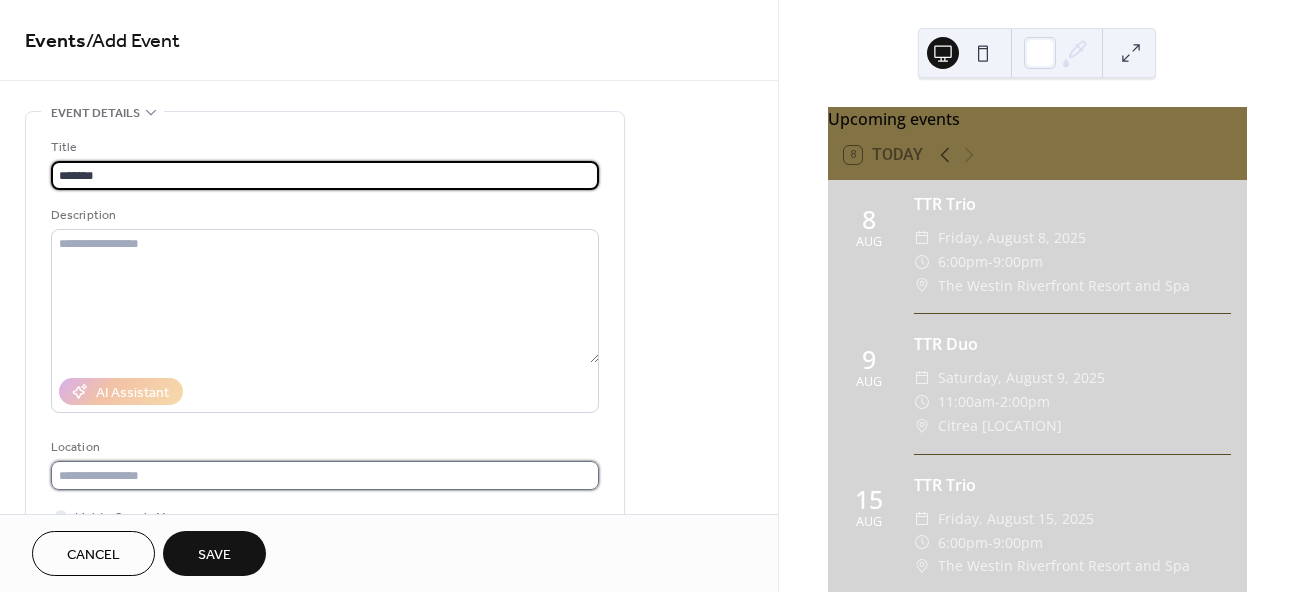 click at bounding box center [325, 475] 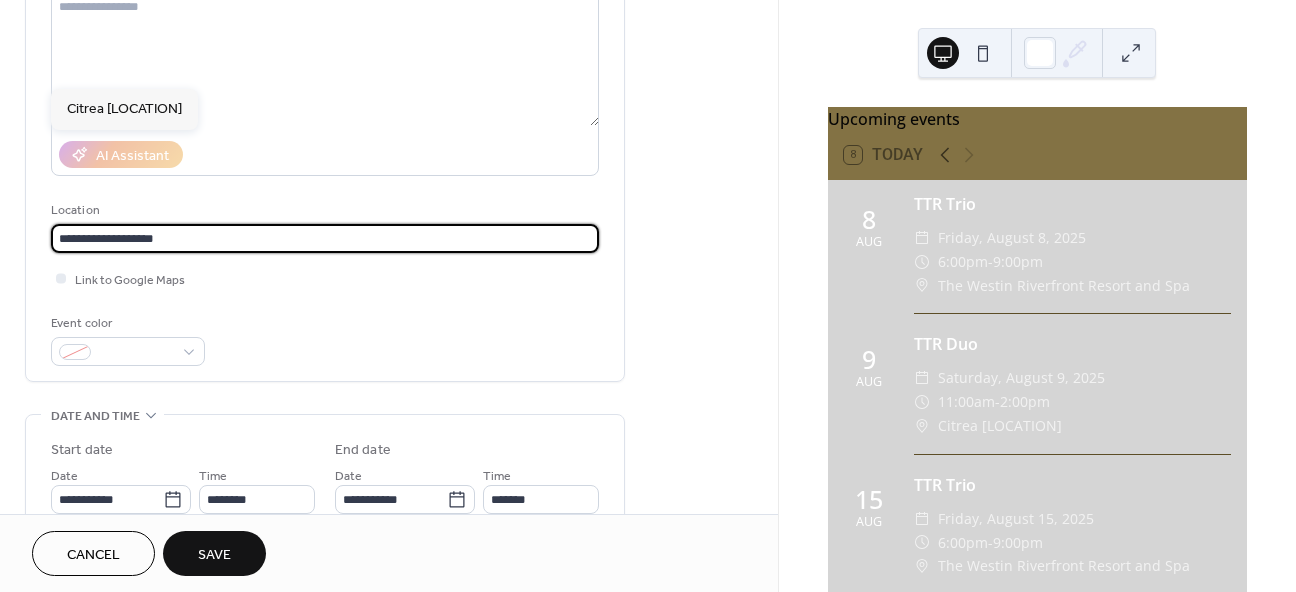 scroll, scrollTop: 328, scrollLeft: 0, axis: vertical 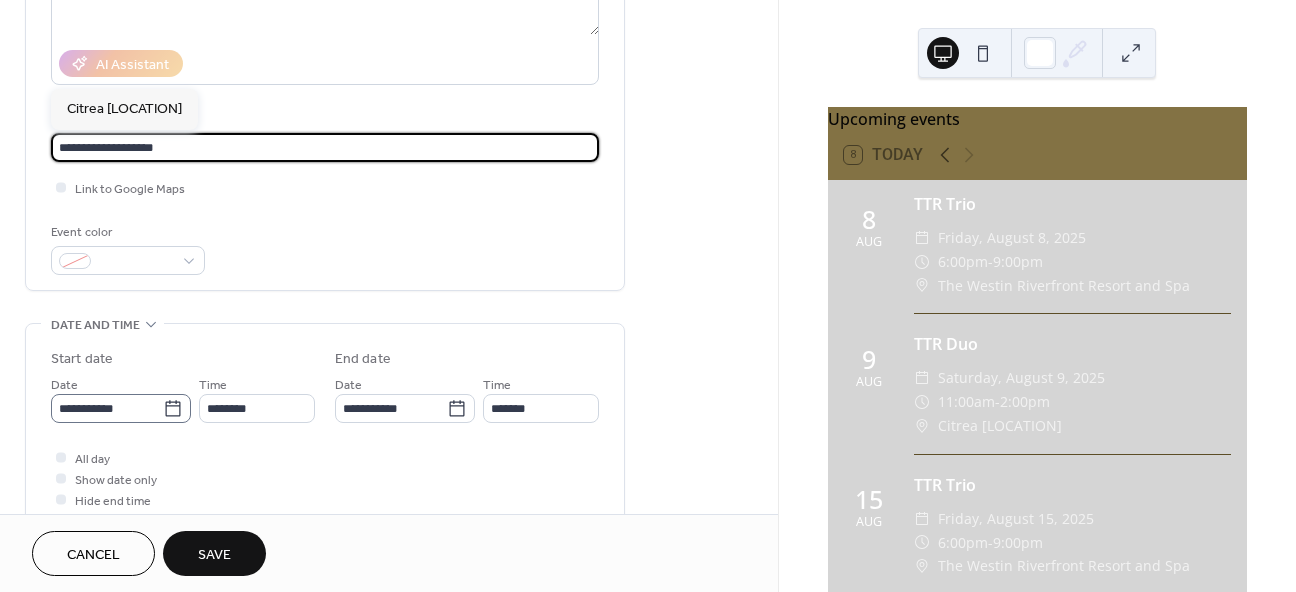 type on "**********" 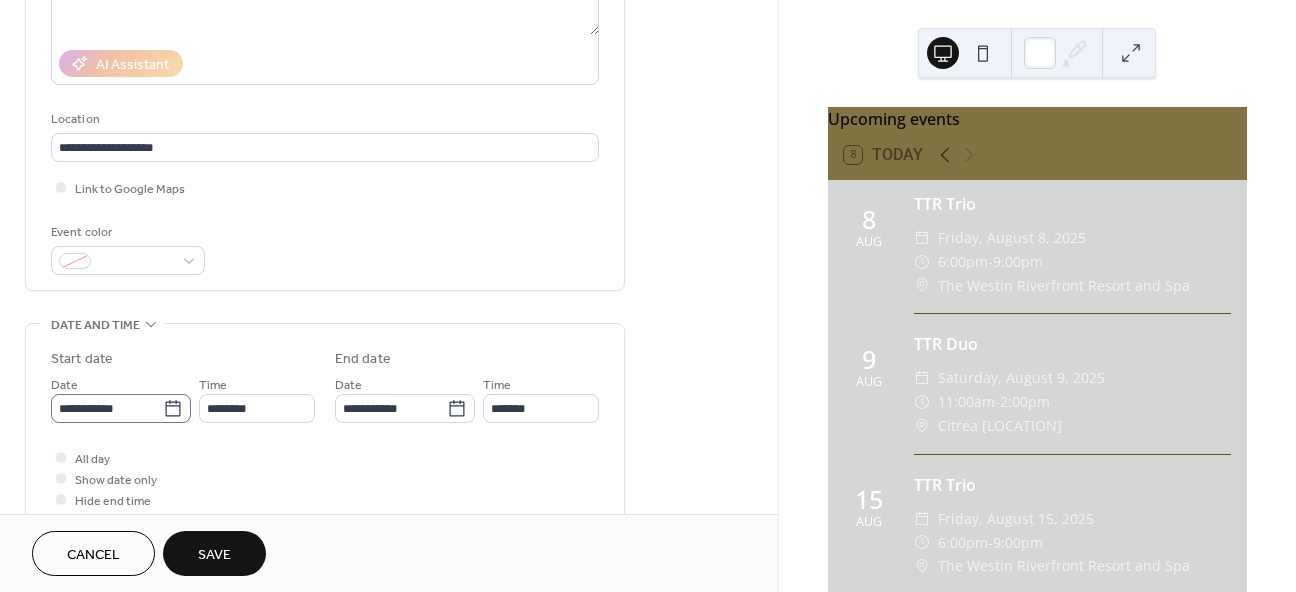 click 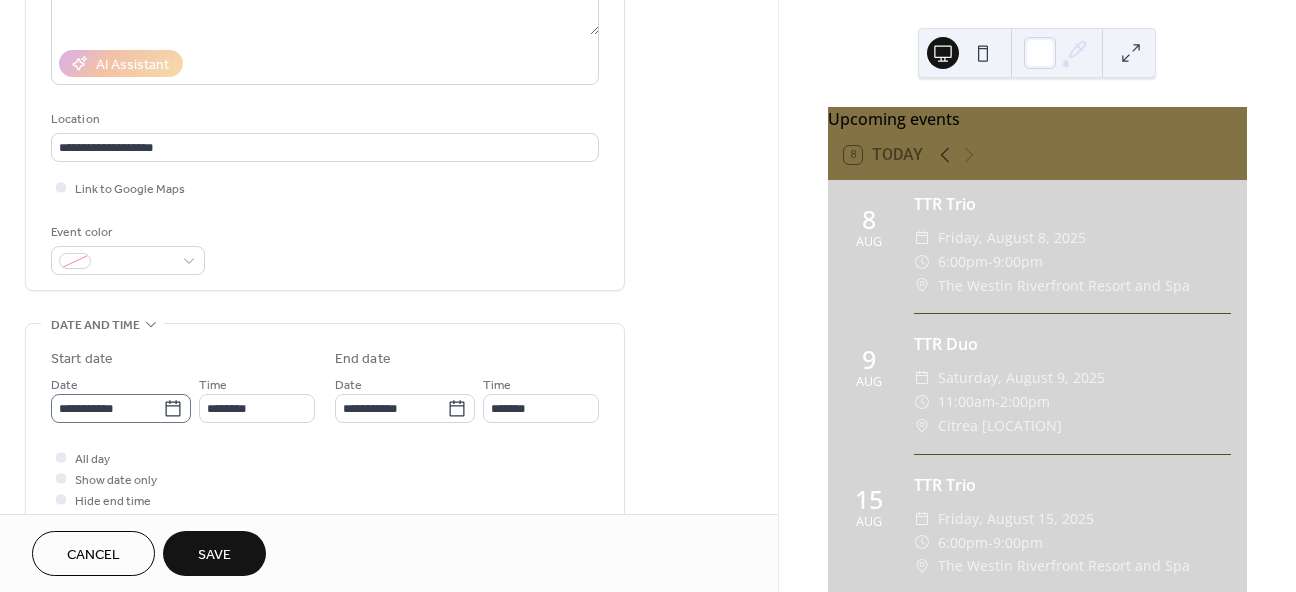 click on "**********" at bounding box center (107, 408) 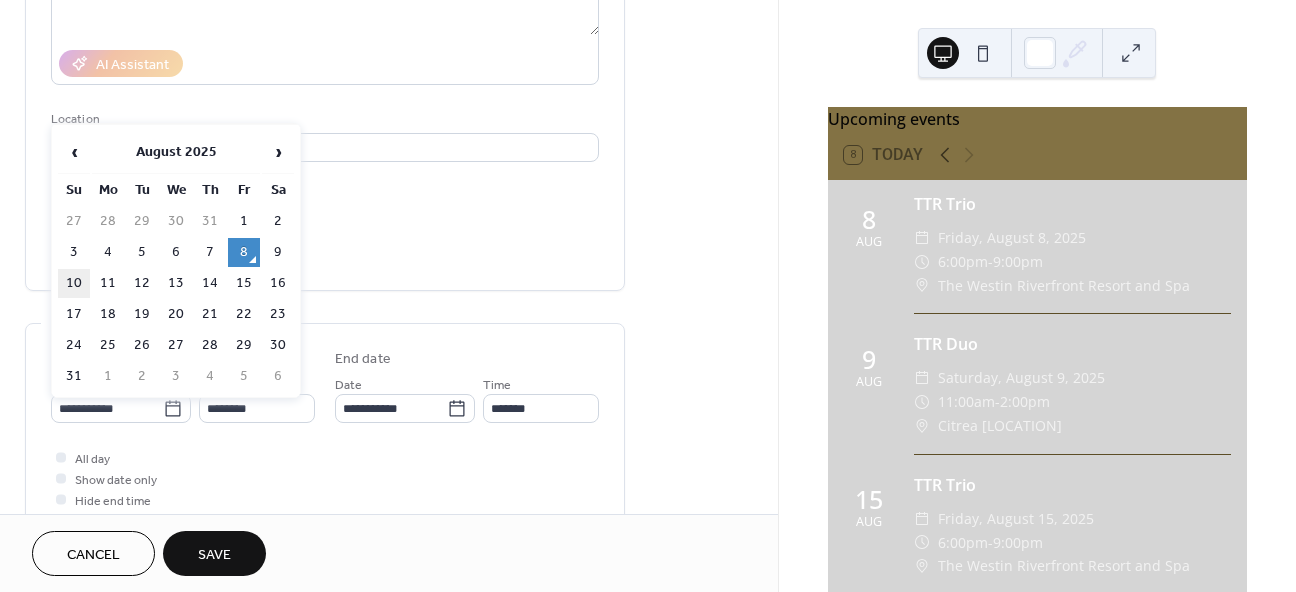 click on "10" at bounding box center (74, 283) 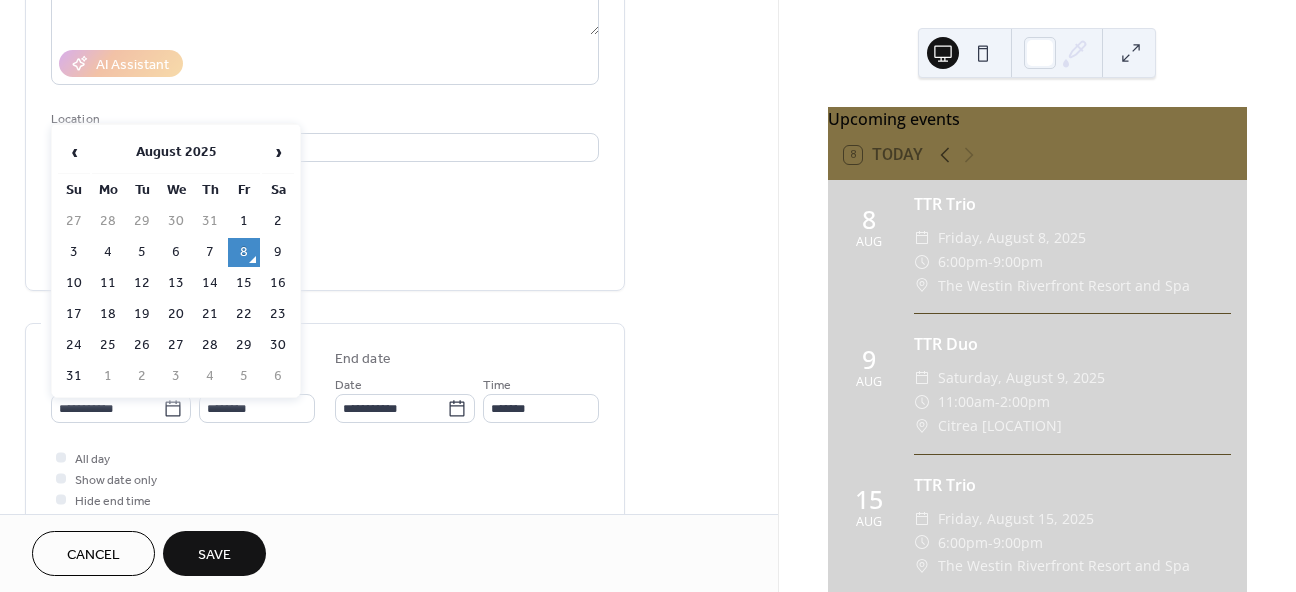 type on "**********" 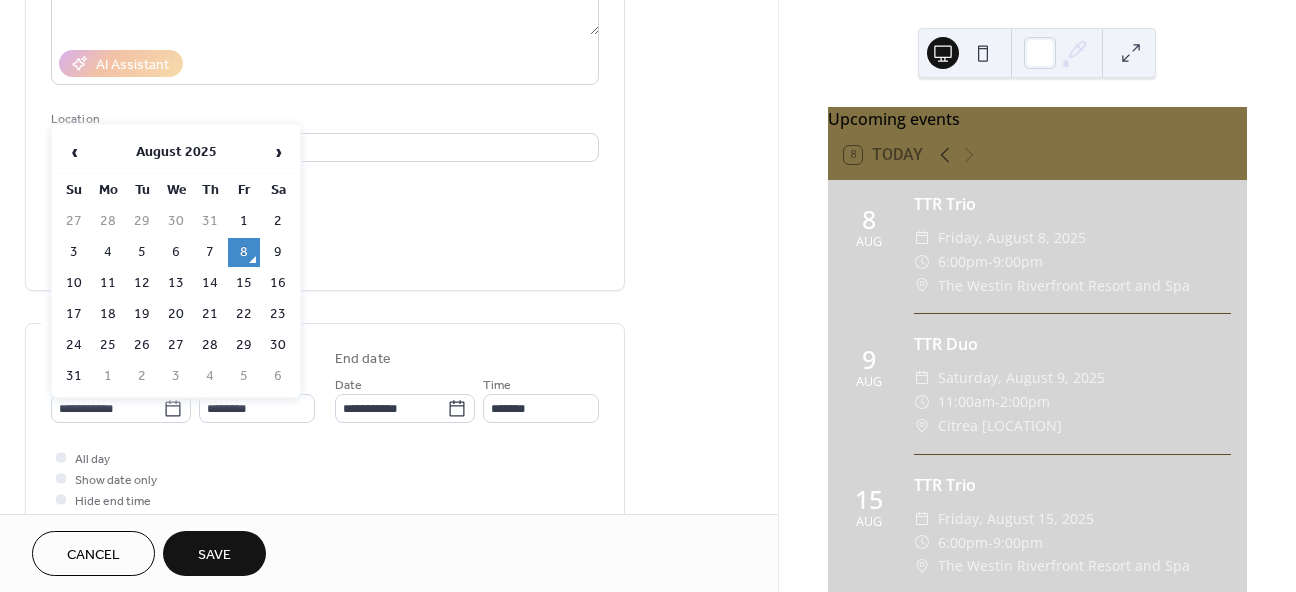 type on "**********" 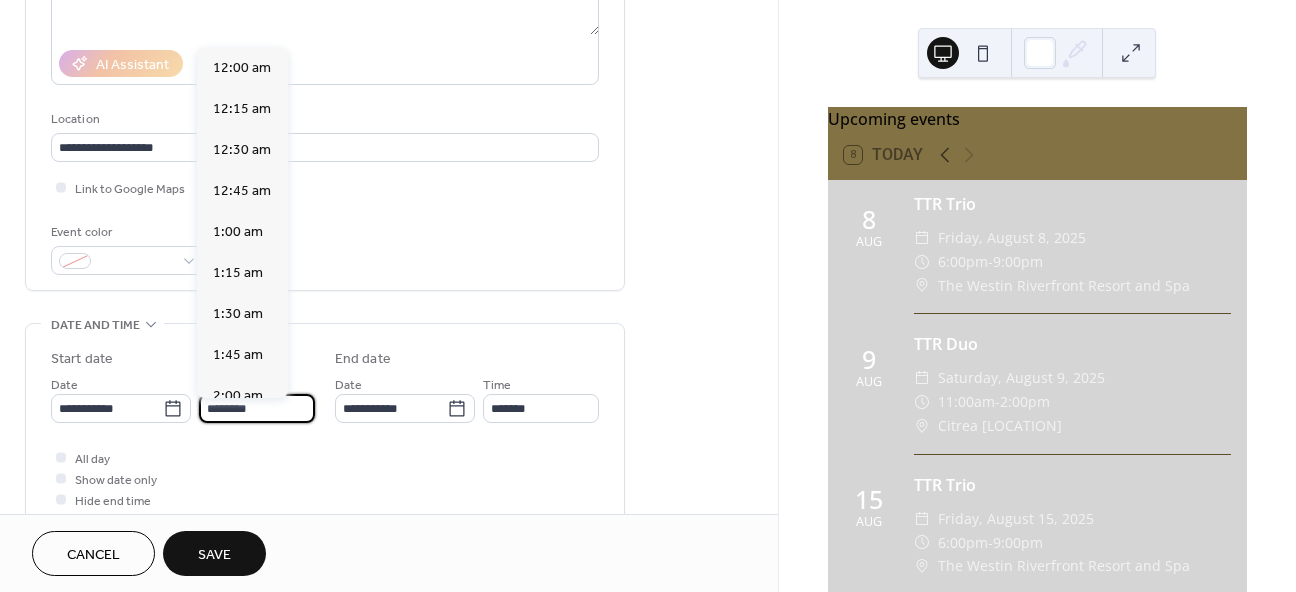 click on "********" at bounding box center (257, 408) 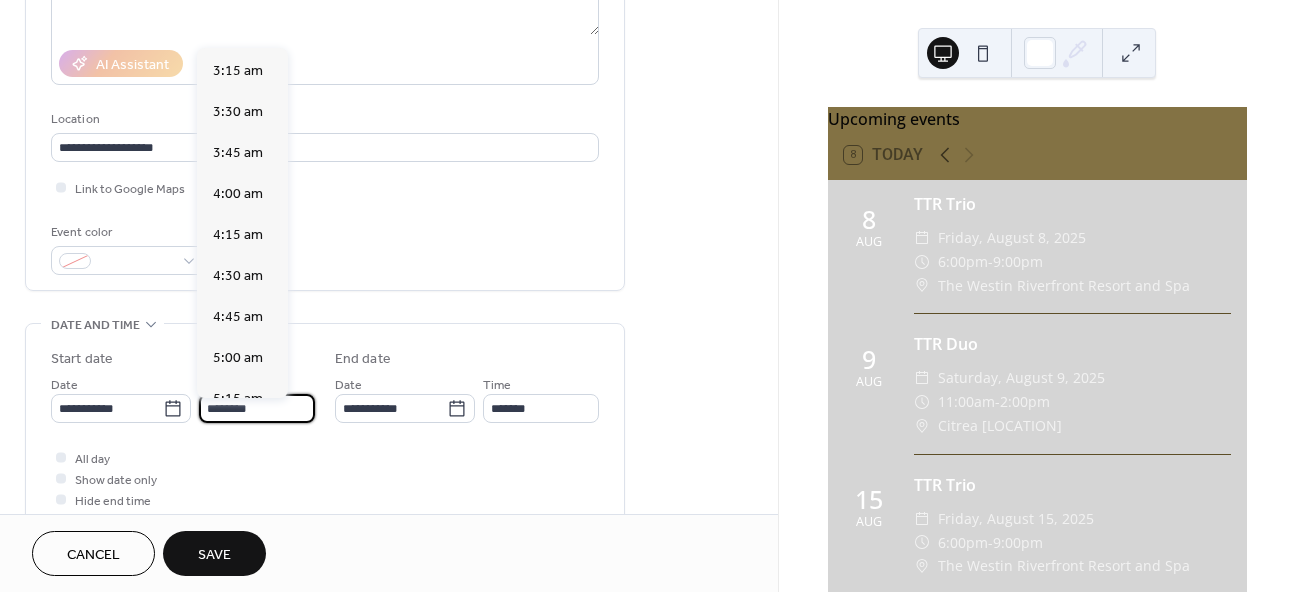 scroll, scrollTop: 1702, scrollLeft: 0, axis: vertical 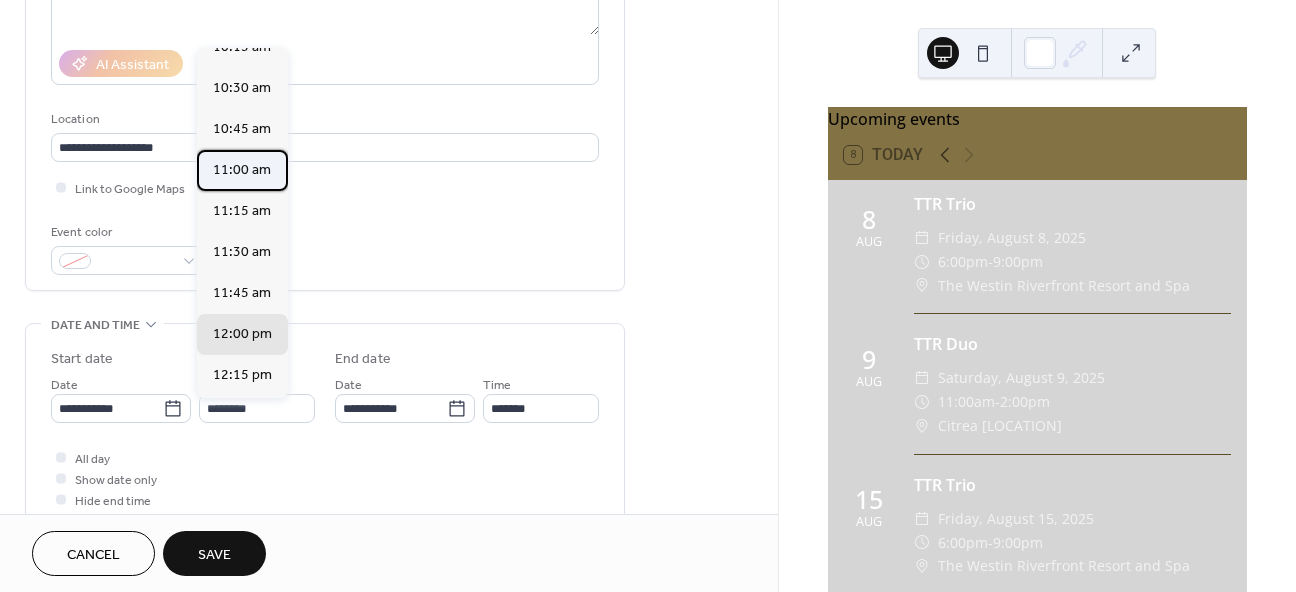 click on "11:00 am" at bounding box center [242, 170] 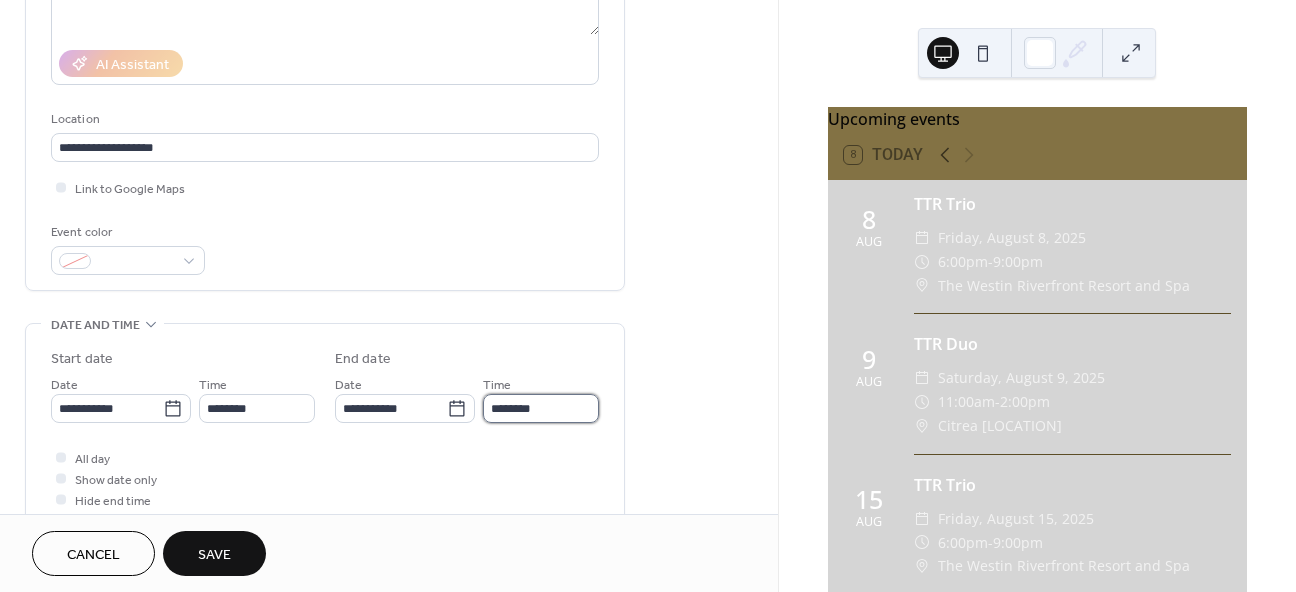 click on "********" at bounding box center [541, 408] 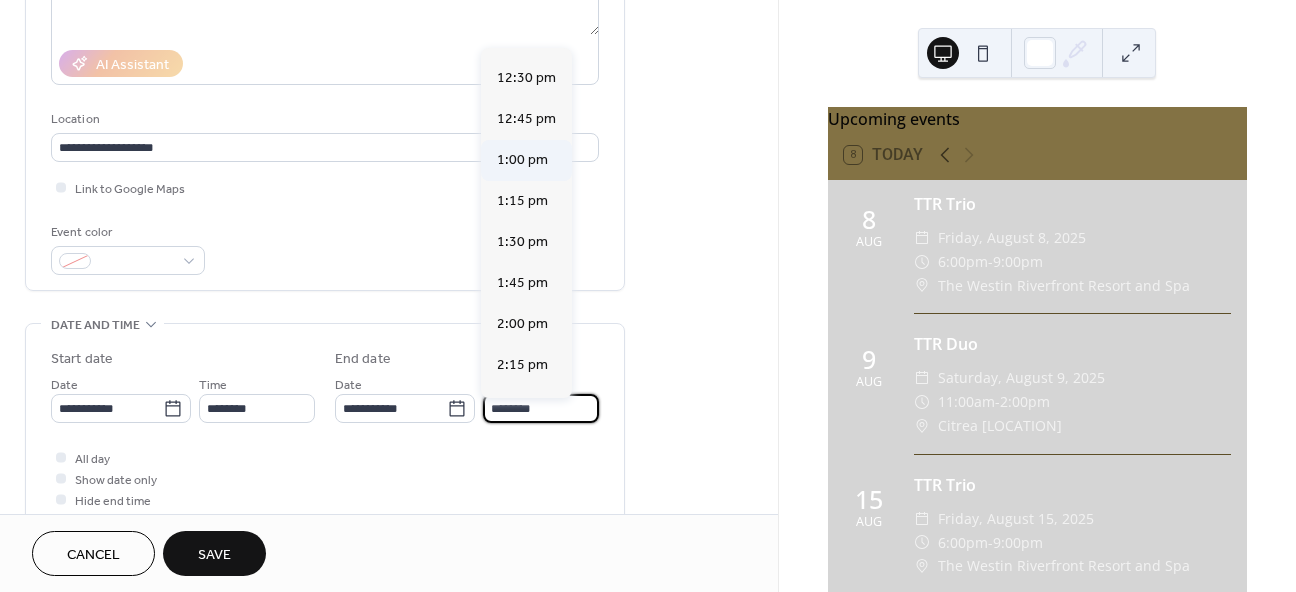 scroll, scrollTop: 203, scrollLeft: 0, axis: vertical 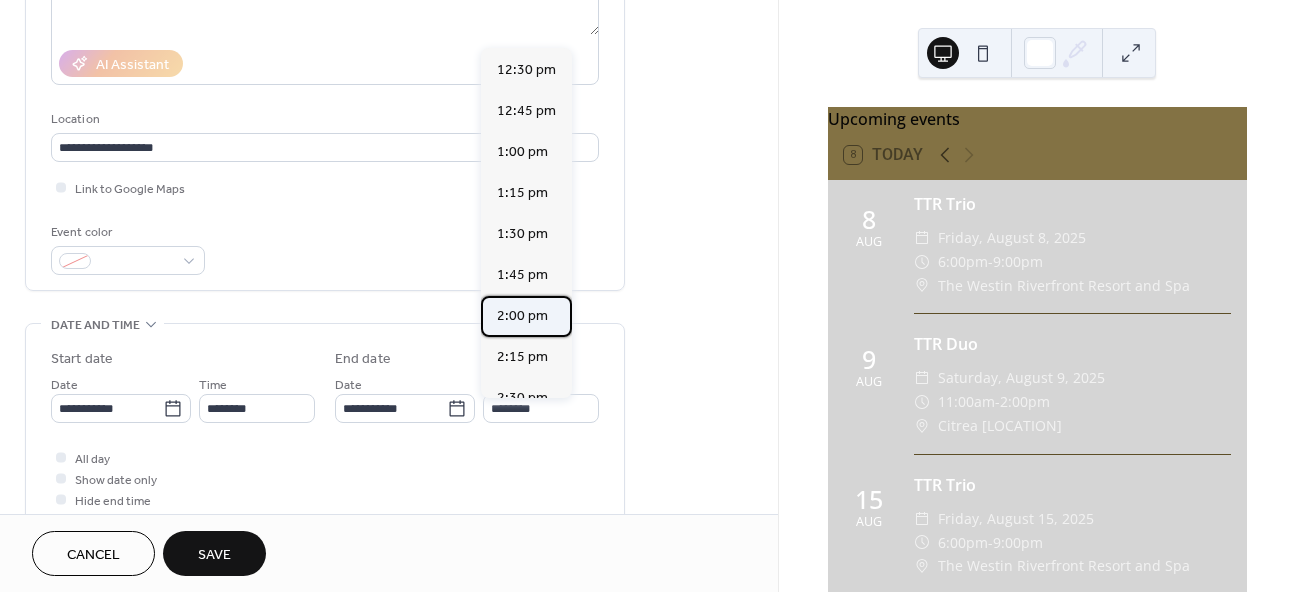 click on "2:00 pm" at bounding box center (522, 316) 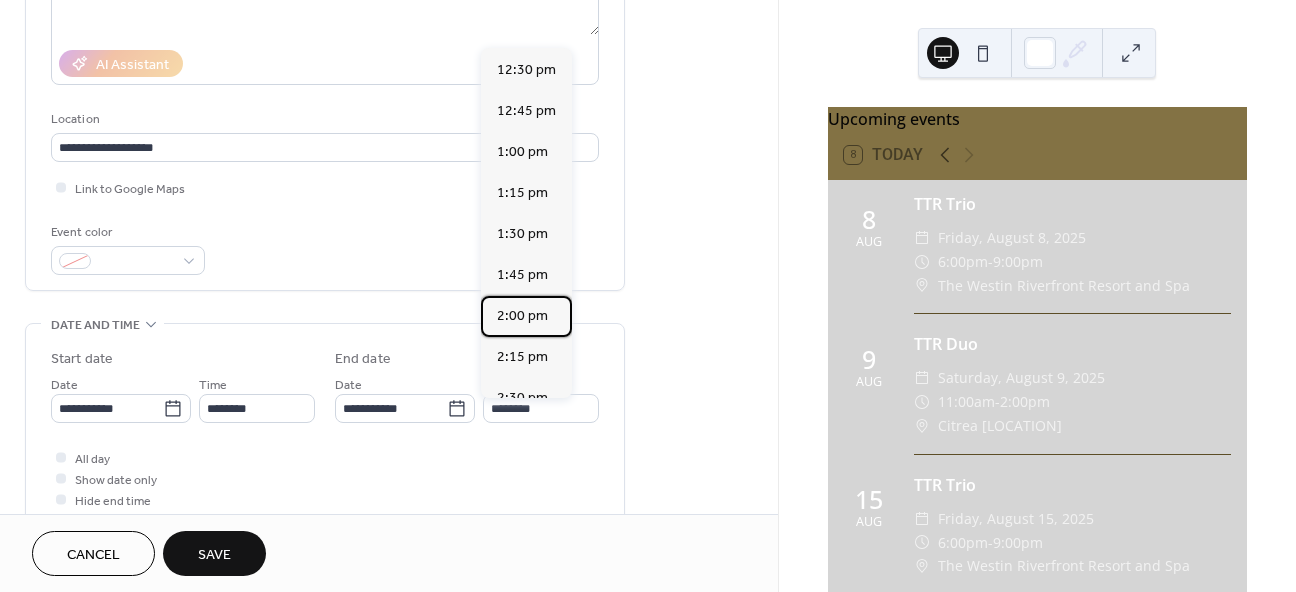 type on "*******" 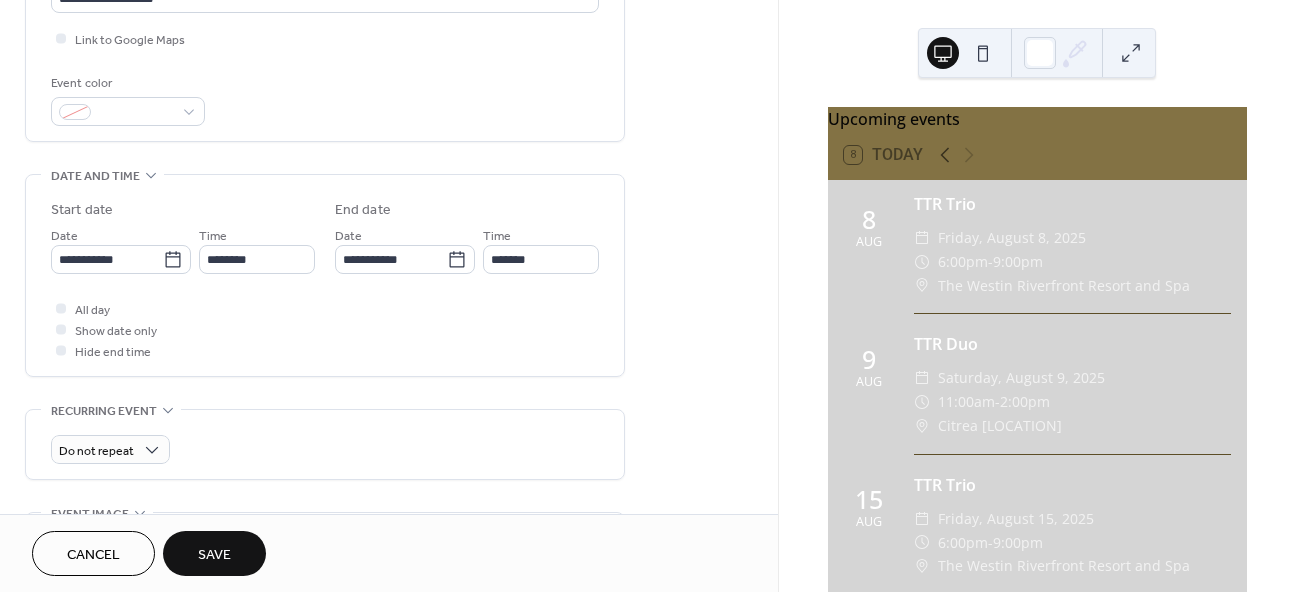 scroll, scrollTop: 495, scrollLeft: 0, axis: vertical 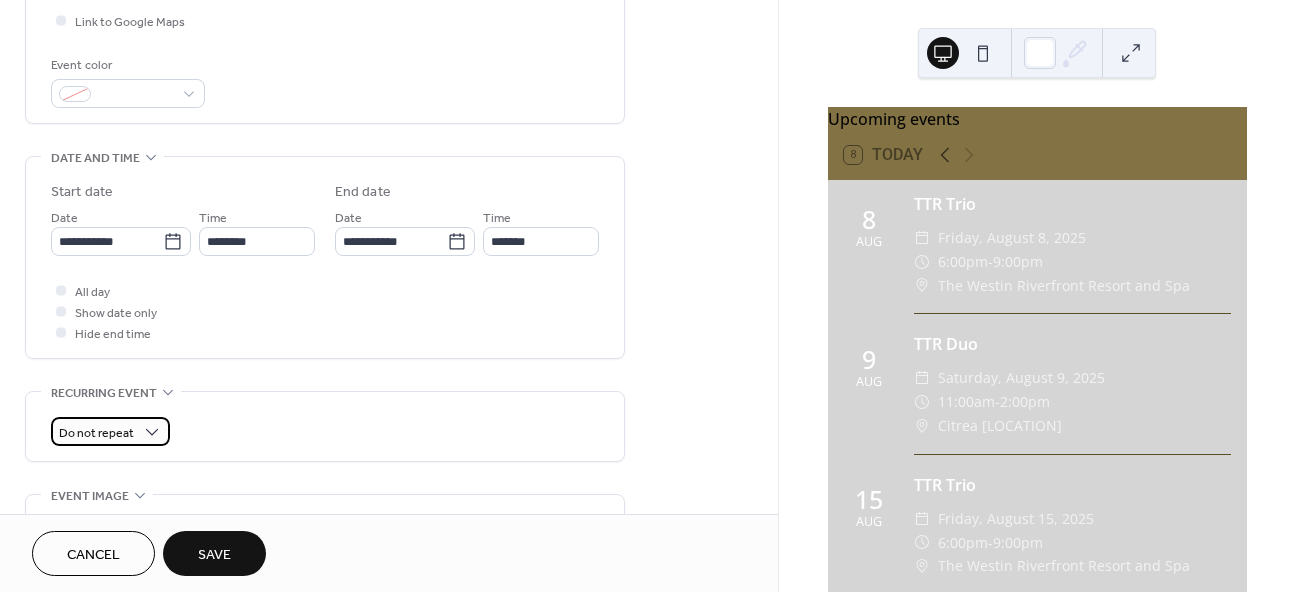 click on "Do not repeat" at bounding box center [96, 433] 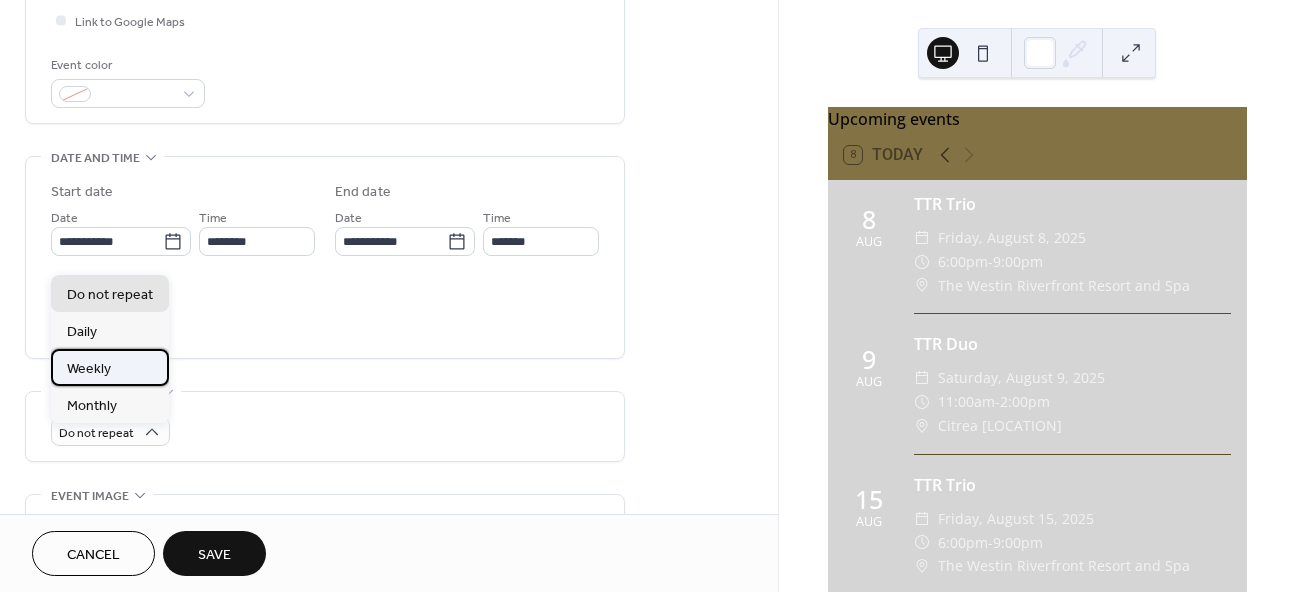 click on "Weekly" at bounding box center (110, 367) 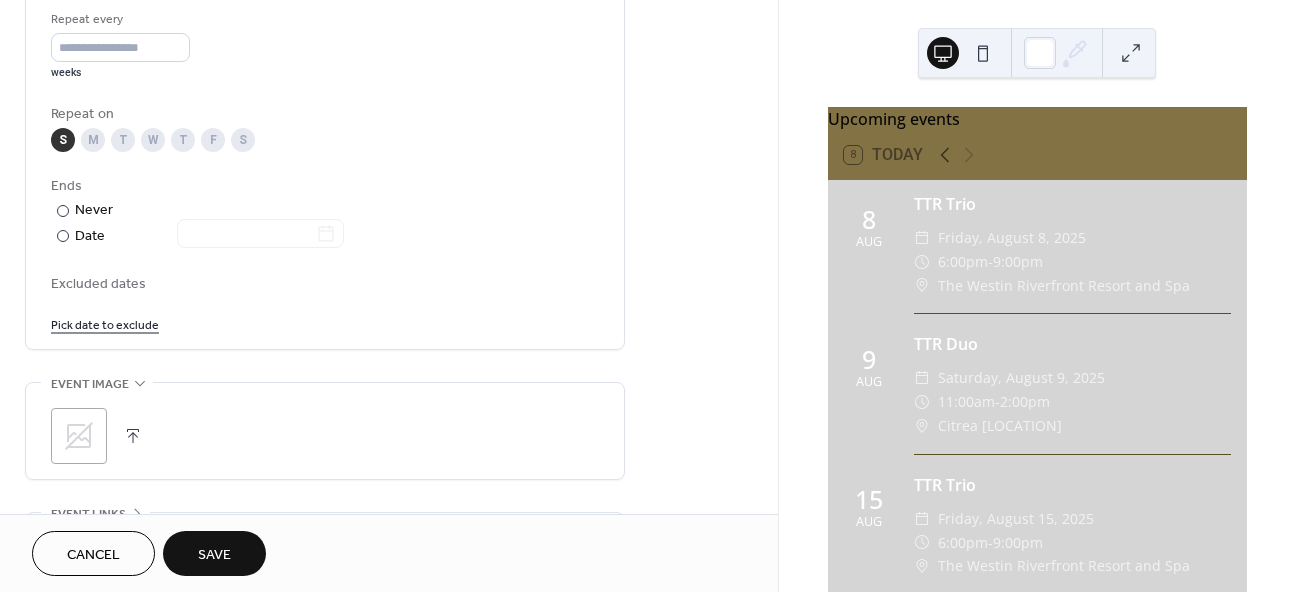scroll, scrollTop: 967, scrollLeft: 0, axis: vertical 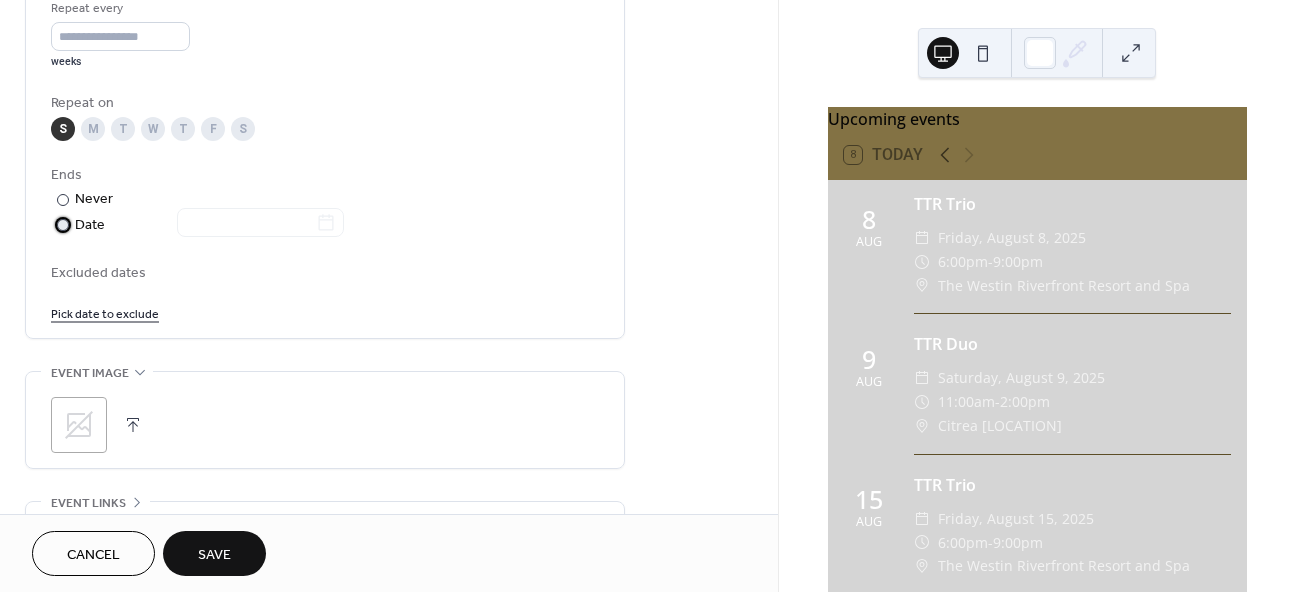 click at bounding box center (63, 225) 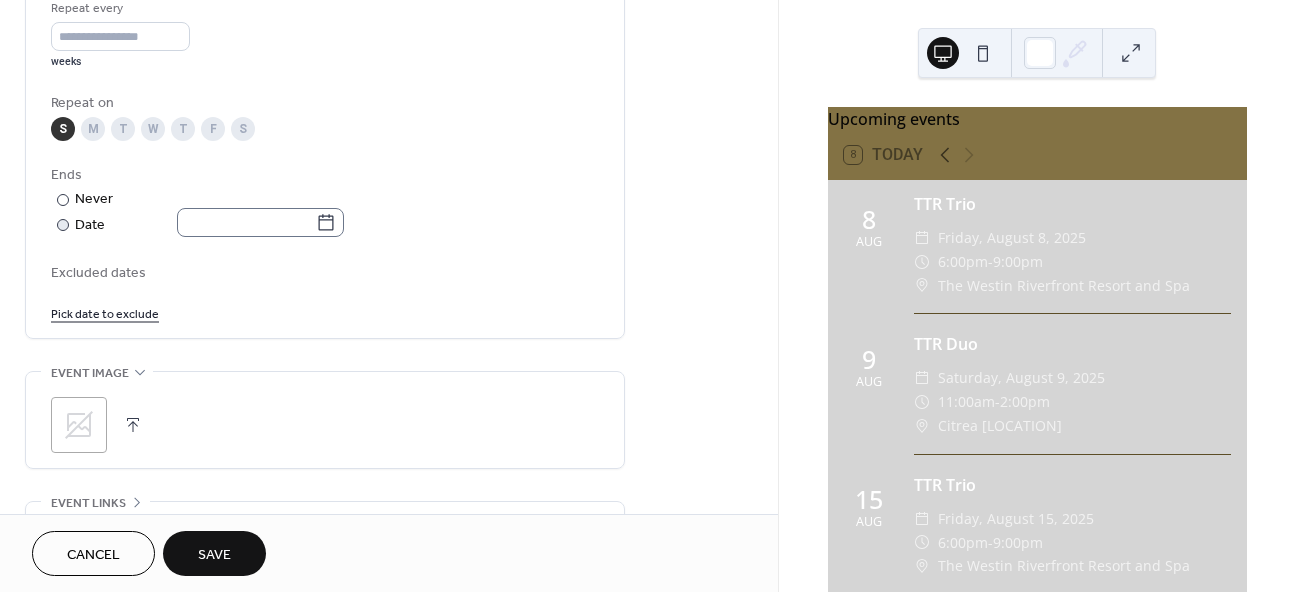 click 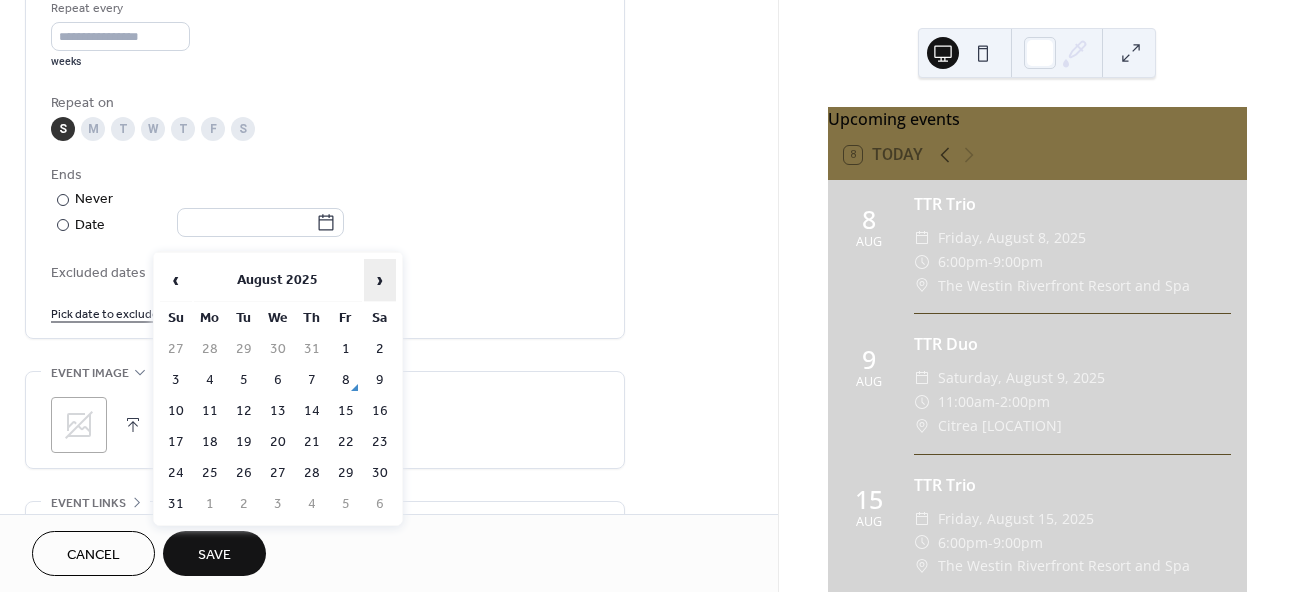 click on "›" at bounding box center [380, 280] 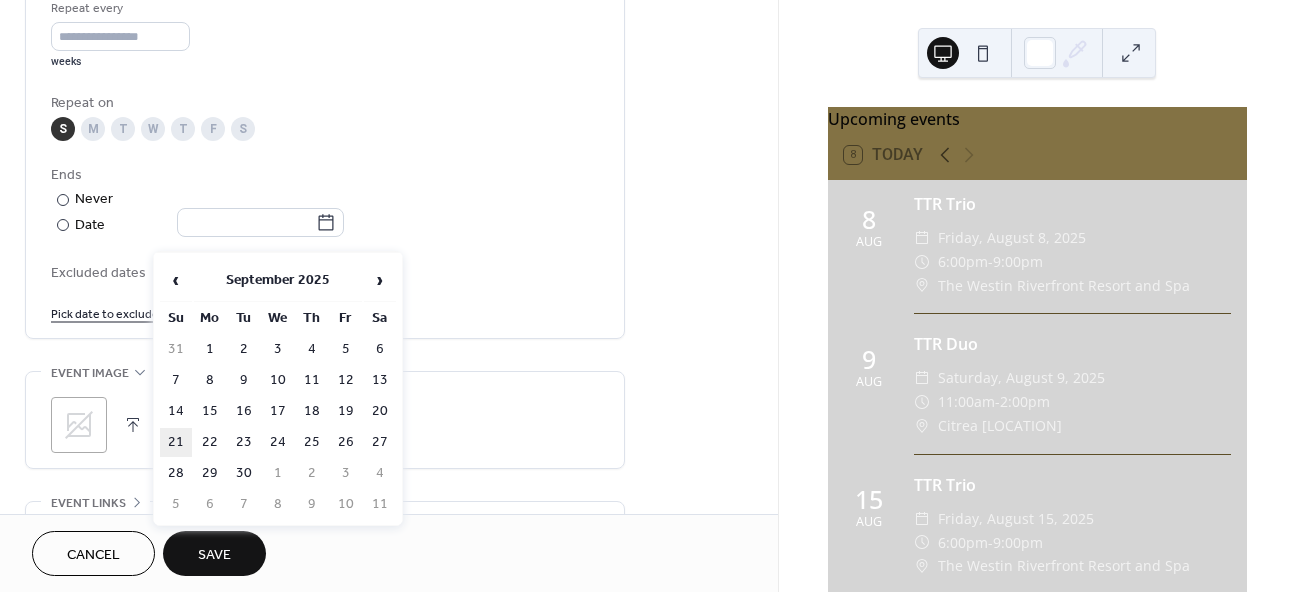 click on "21" at bounding box center [176, 442] 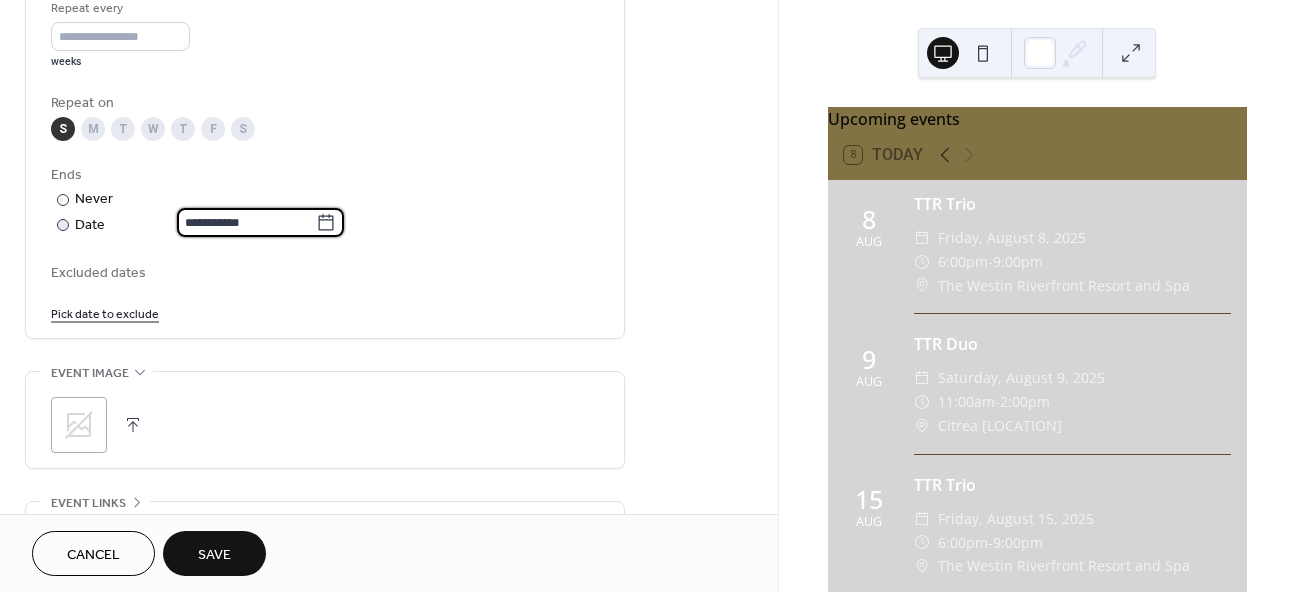 click on "**********" at bounding box center (246, 222) 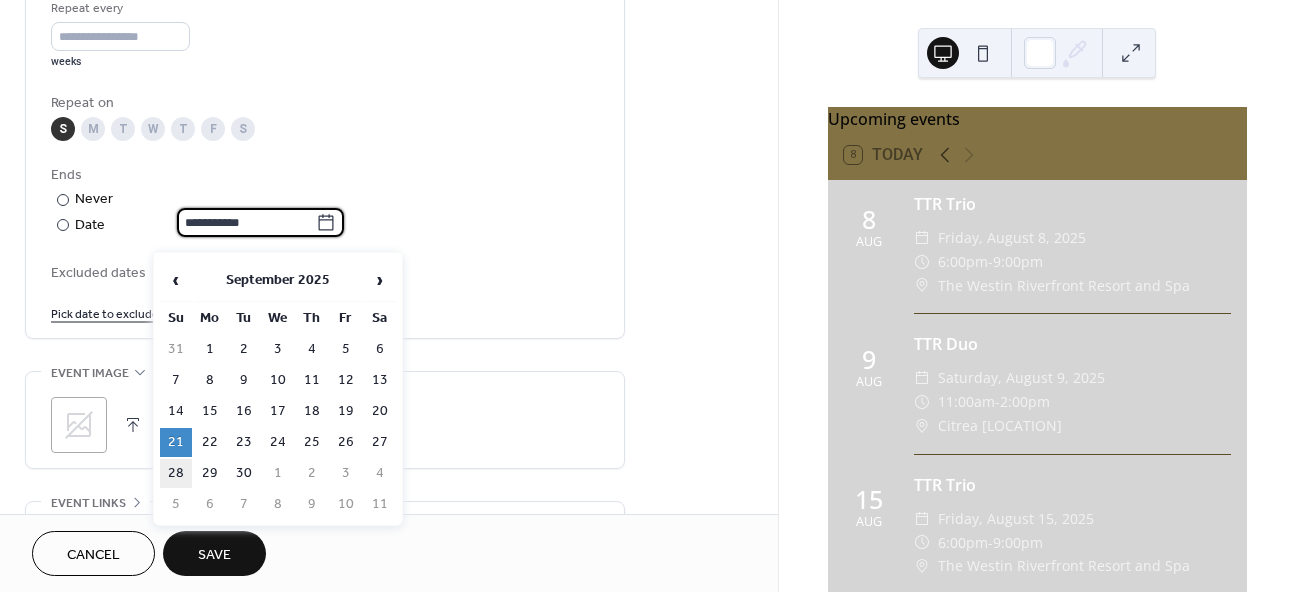 click on "28" at bounding box center (176, 473) 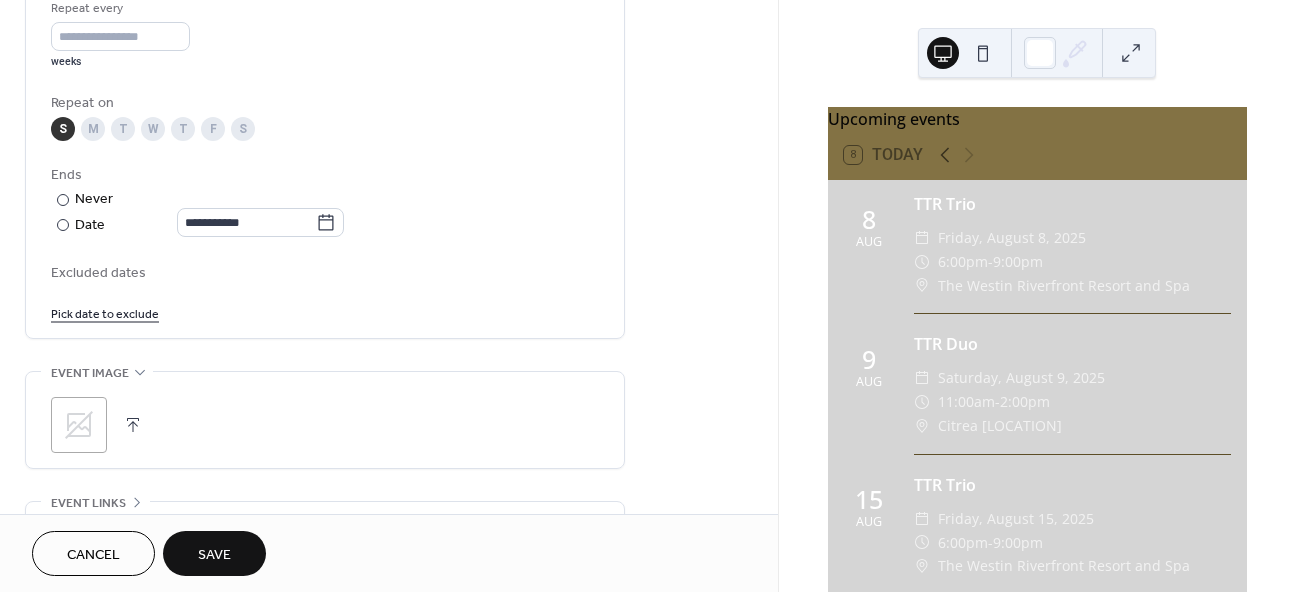 type on "**********" 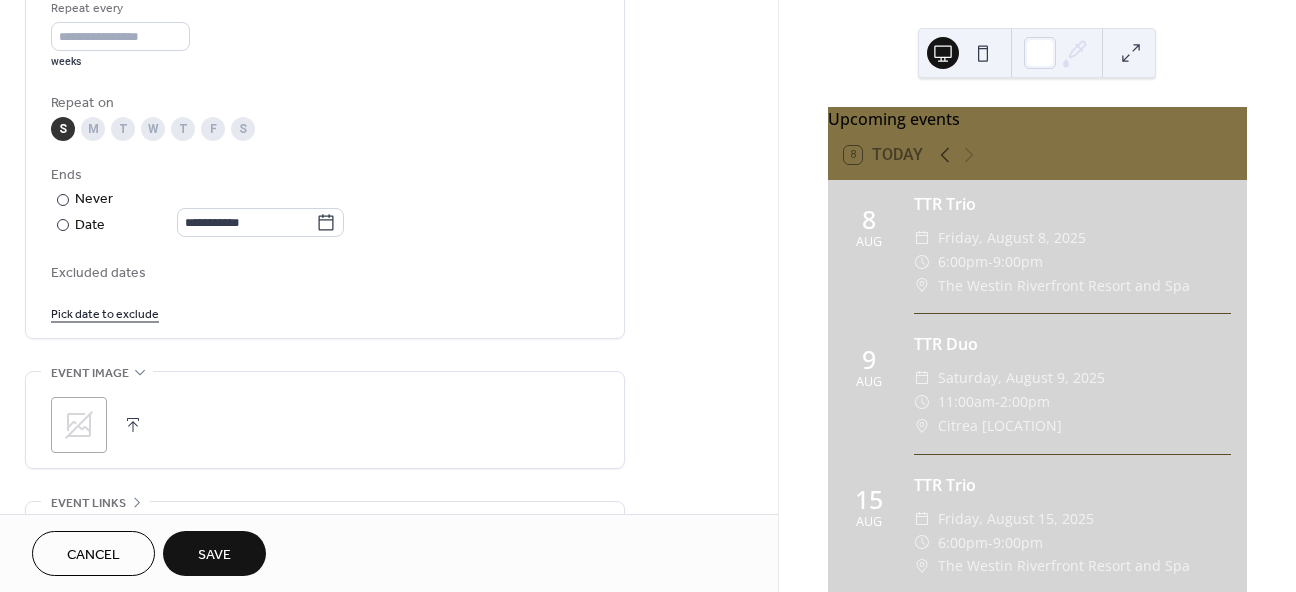 click on "Save" at bounding box center [214, 555] 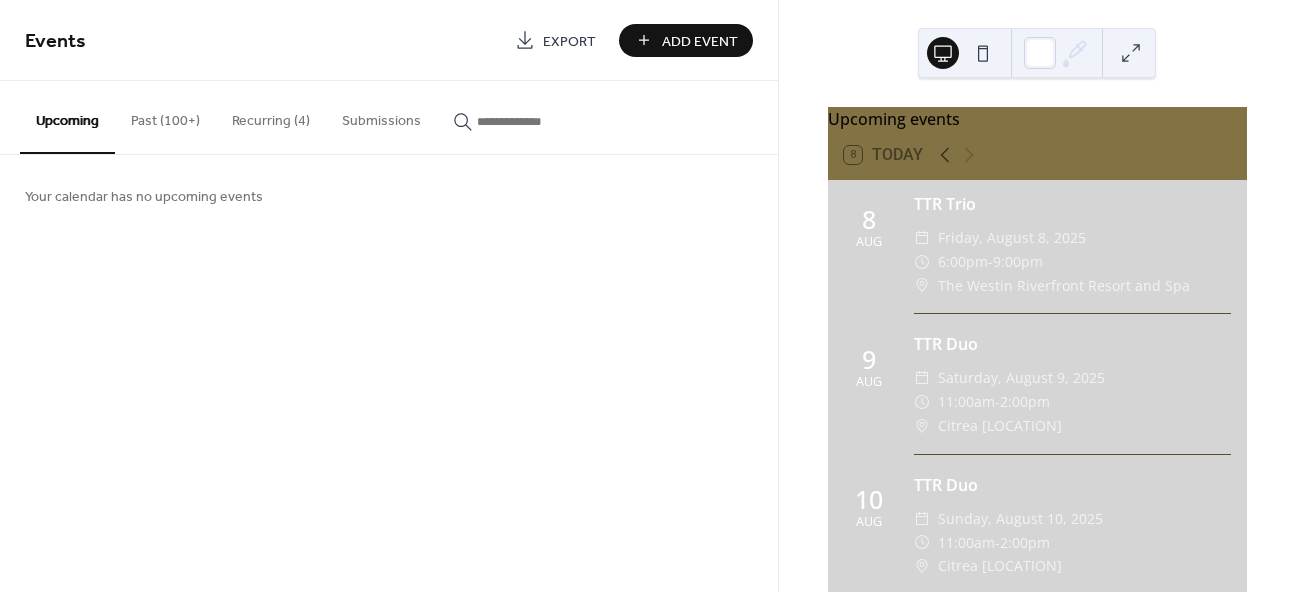 click on "Add Event" at bounding box center (700, 41) 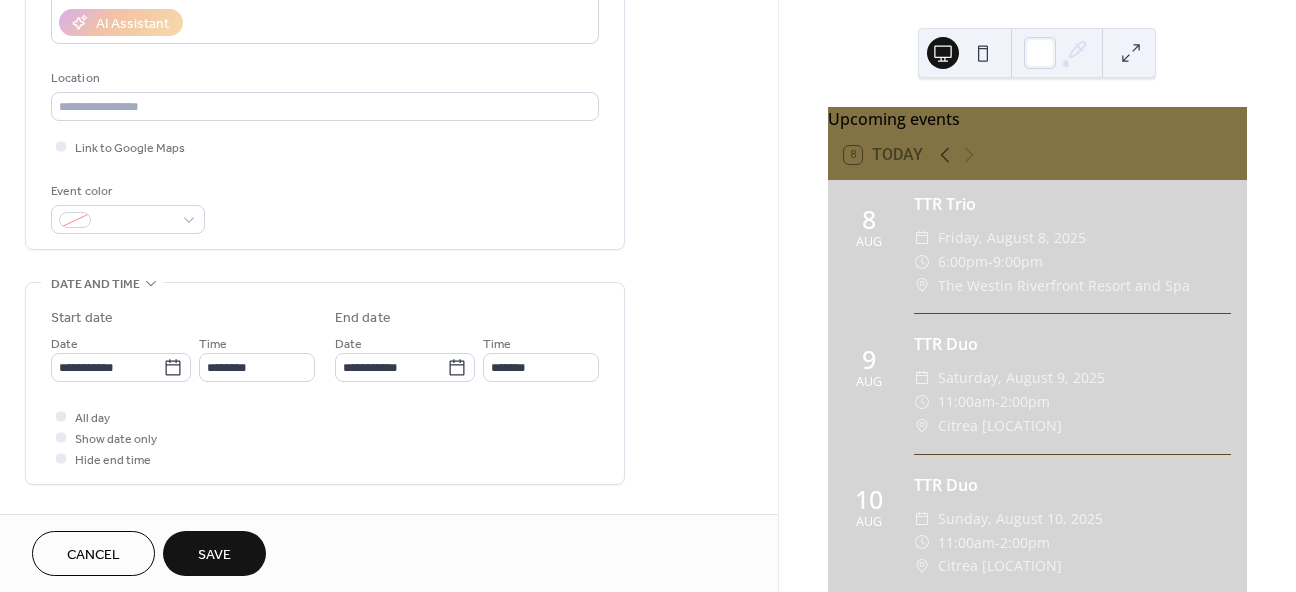 scroll, scrollTop: 375, scrollLeft: 0, axis: vertical 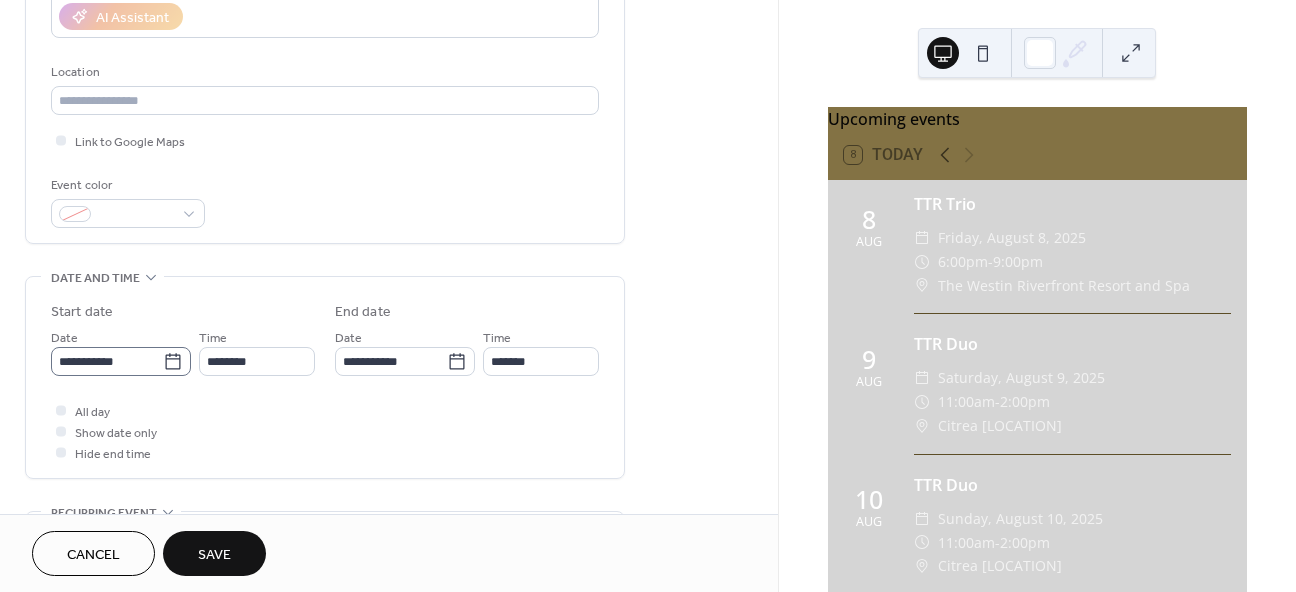 type on "**********" 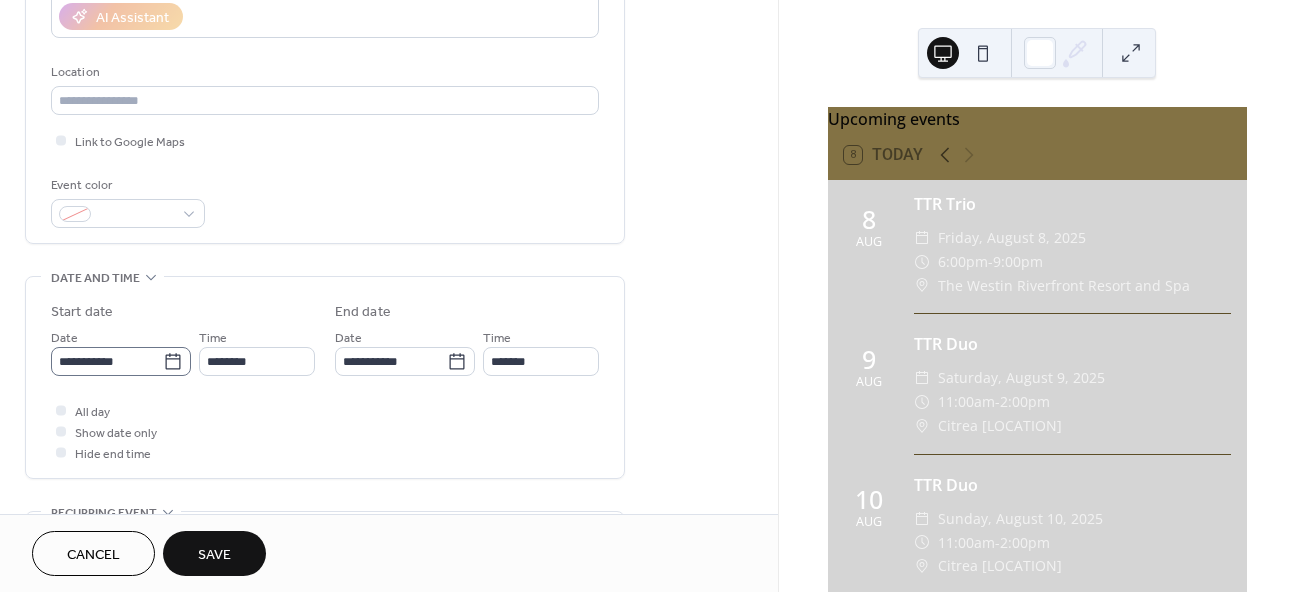 click 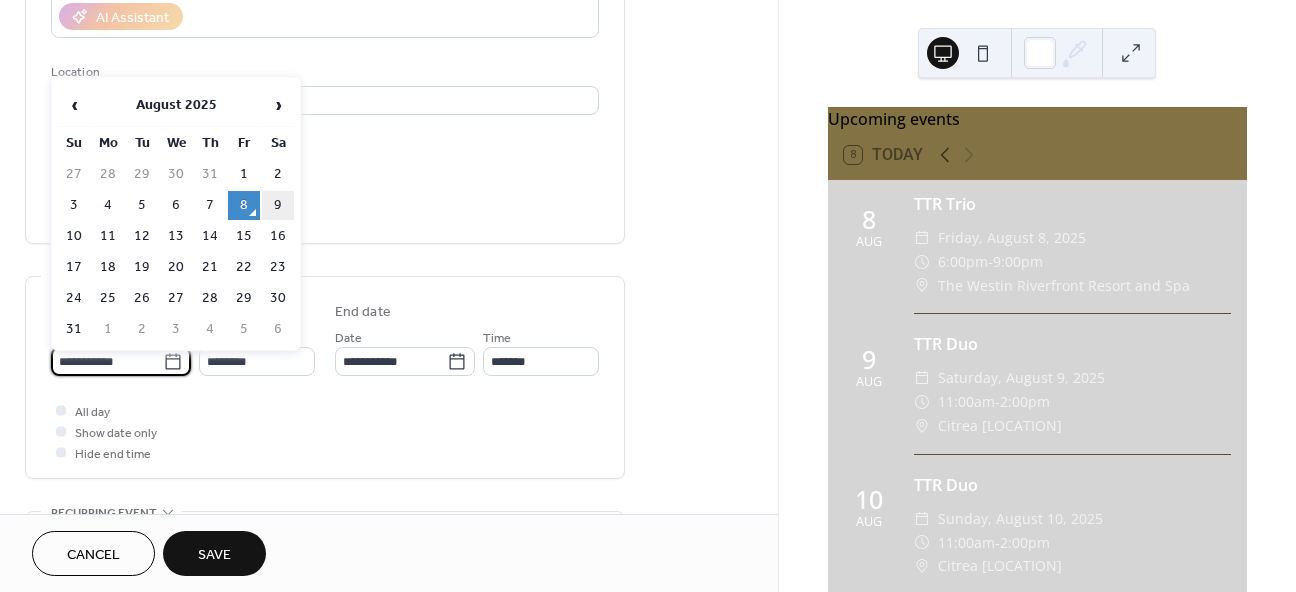 click on "9" at bounding box center [278, 205] 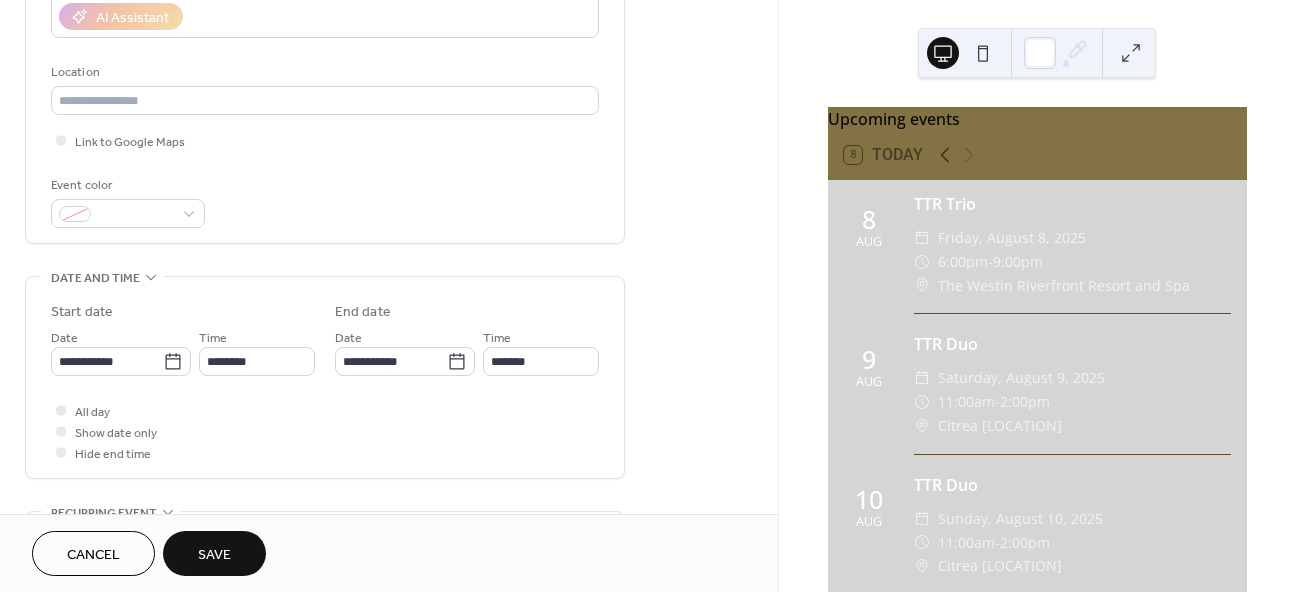 type on "**********" 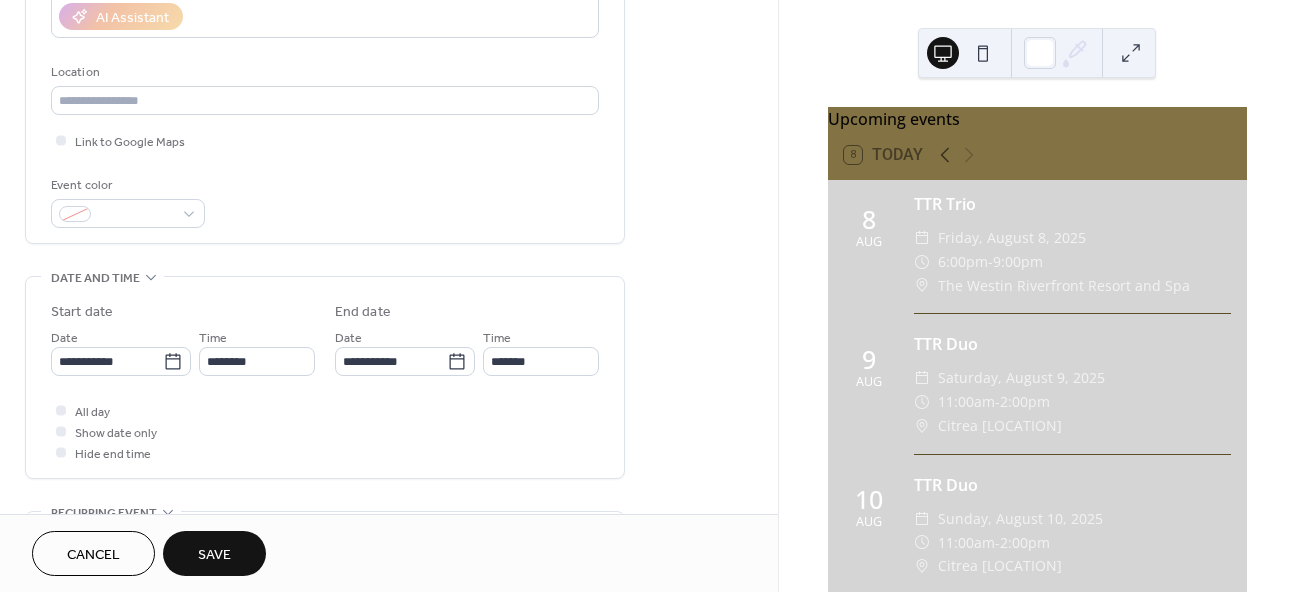 type on "**********" 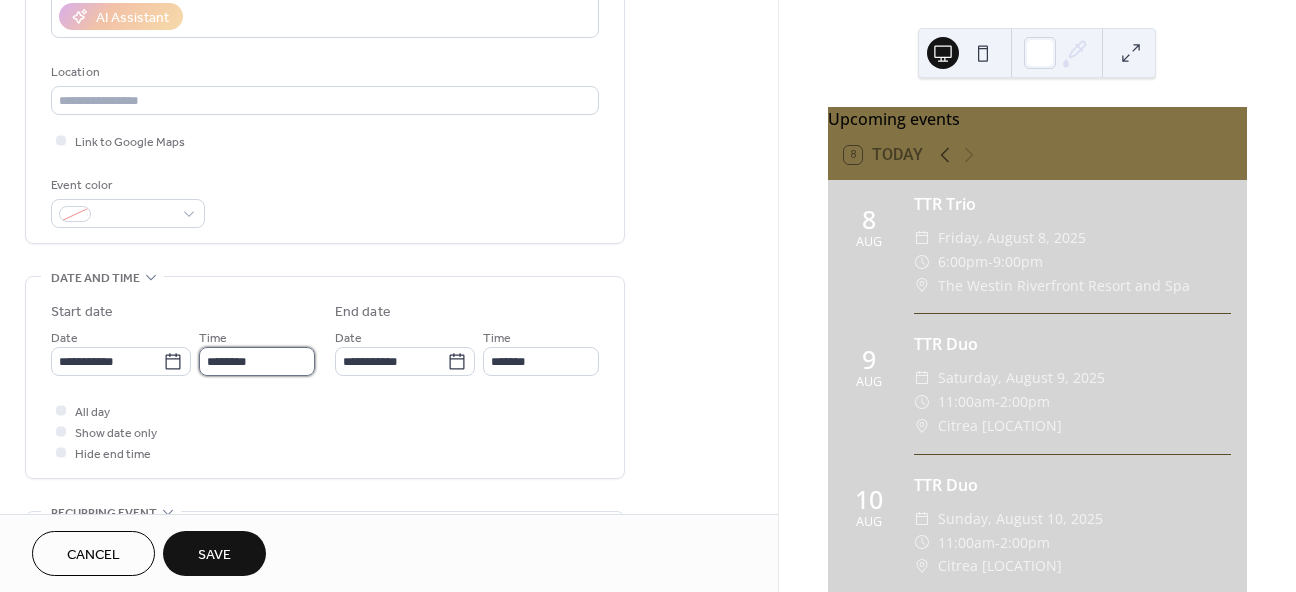 click on "********" at bounding box center (257, 361) 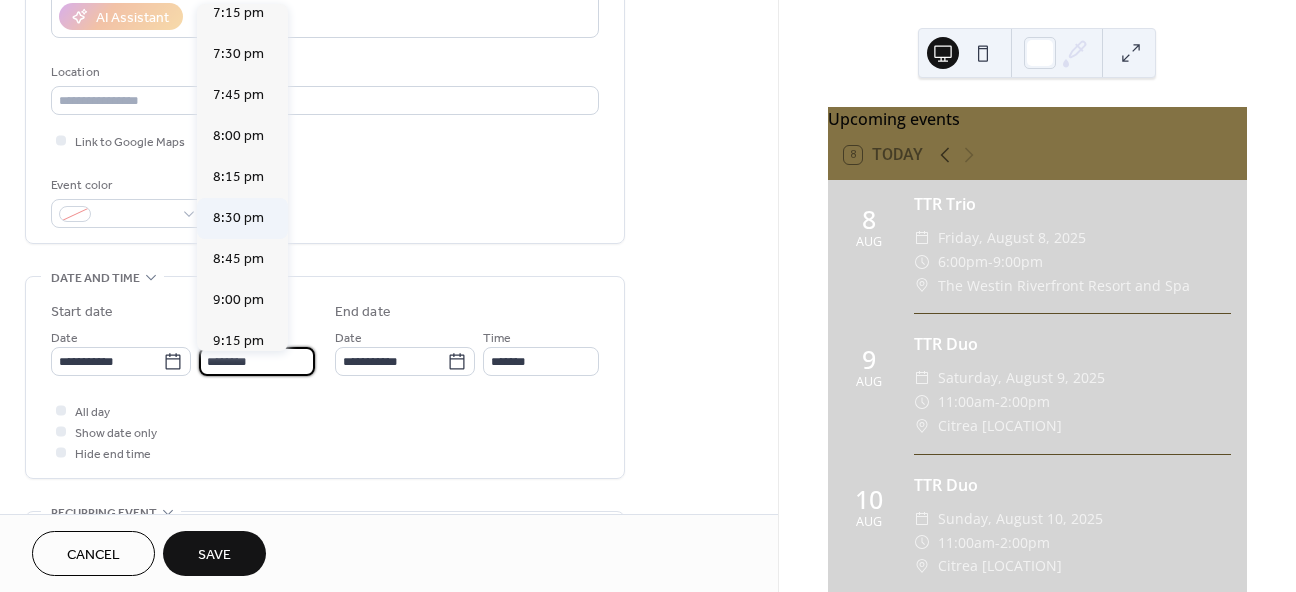 scroll, scrollTop: 3175, scrollLeft: 0, axis: vertical 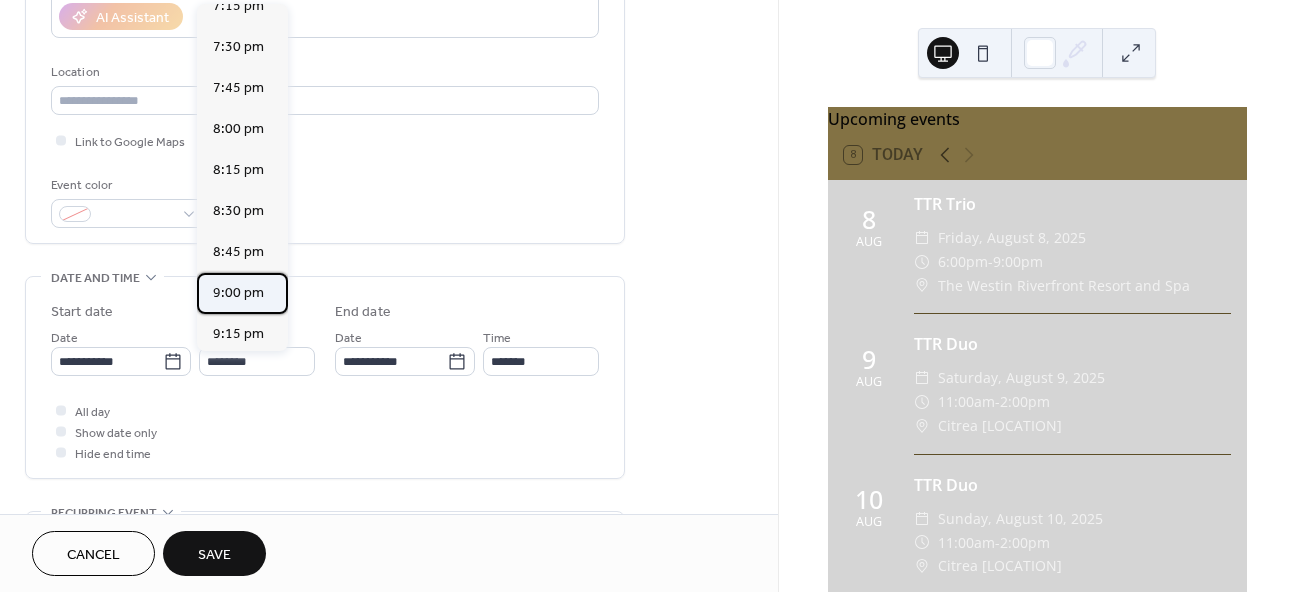 click on "9:00 pm" at bounding box center [238, 293] 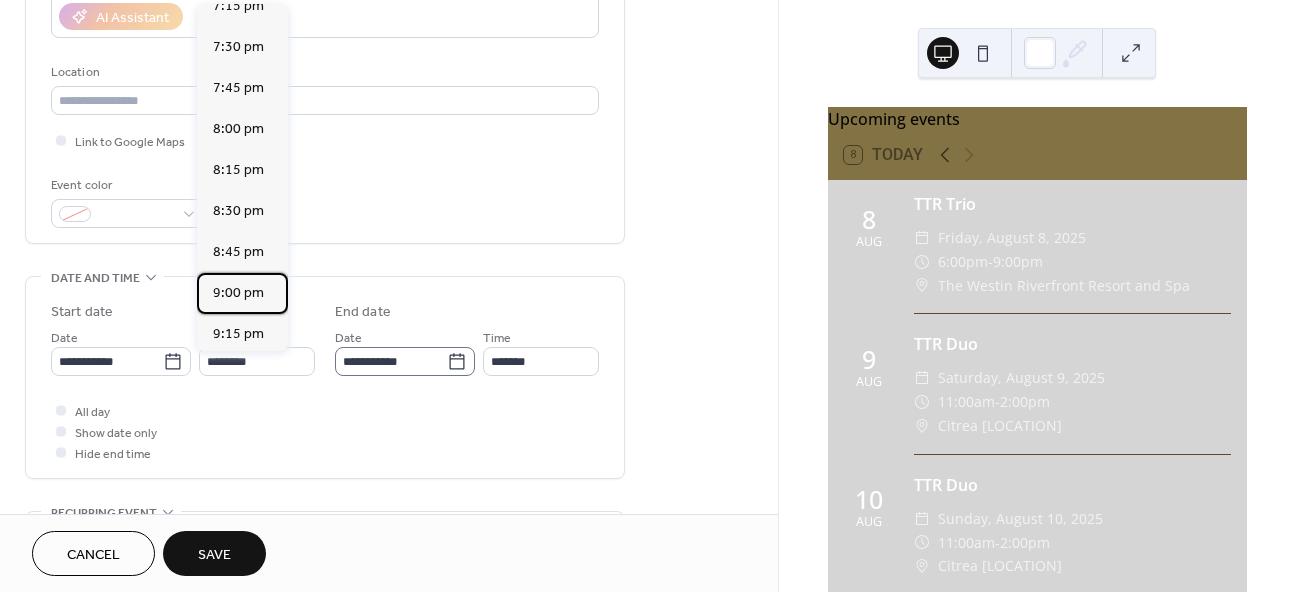 type on "*******" 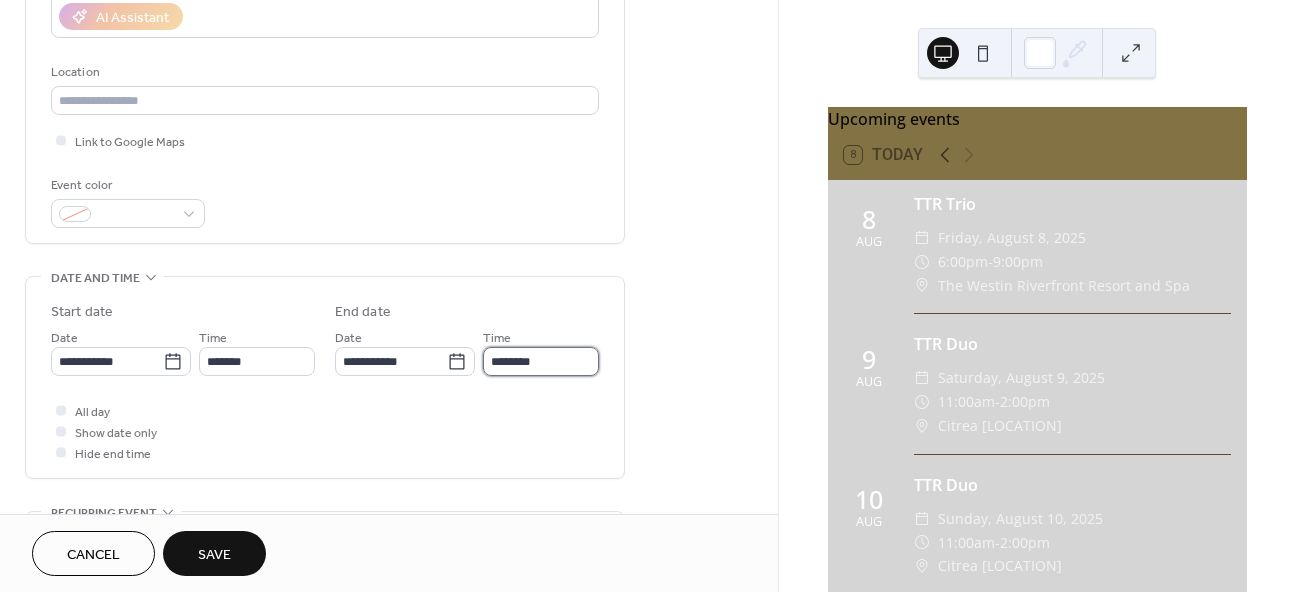 click on "********" at bounding box center [541, 361] 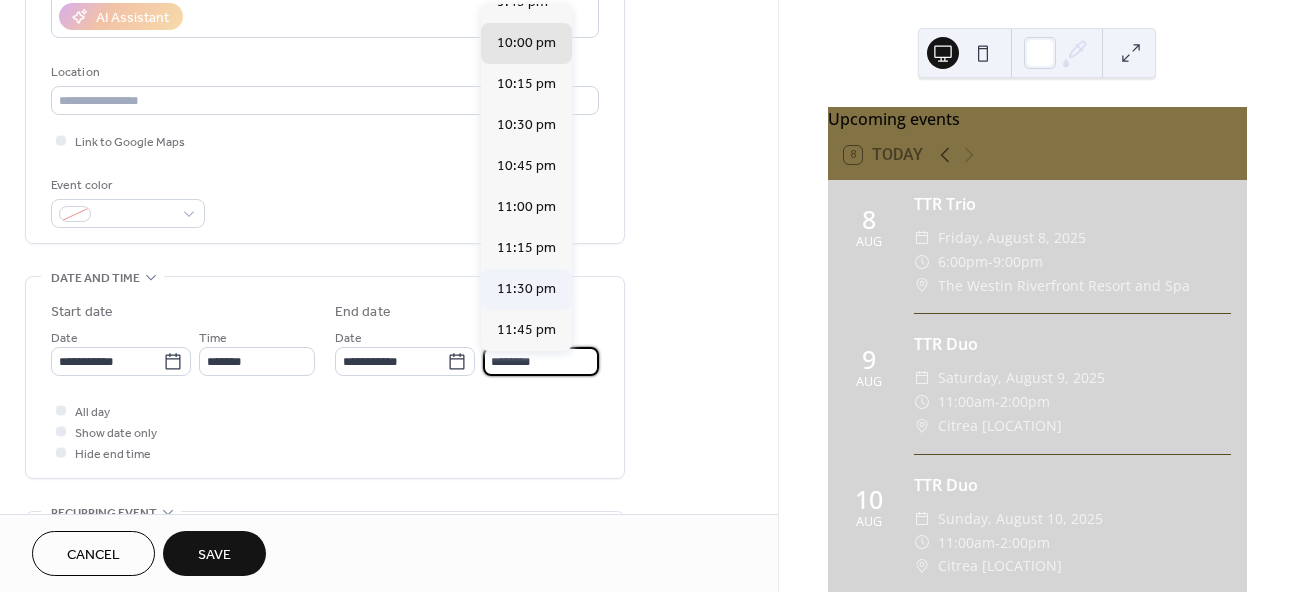 scroll, scrollTop: 104, scrollLeft: 0, axis: vertical 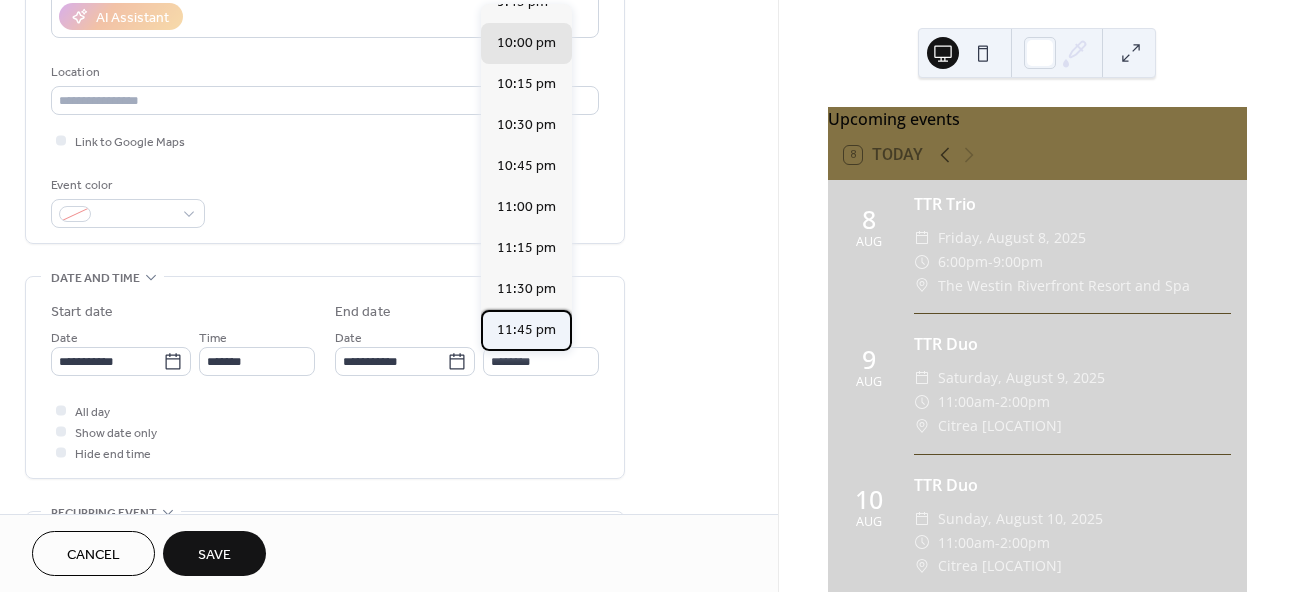 click on "11:45 pm" at bounding box center [526, 330] 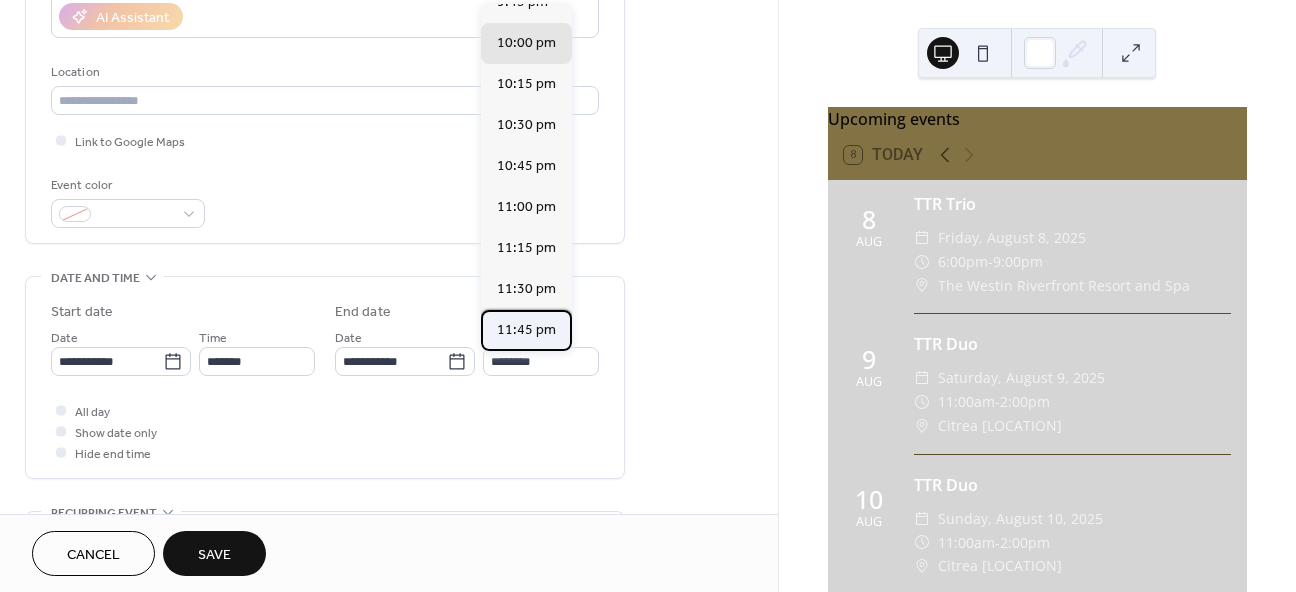 type on "********" 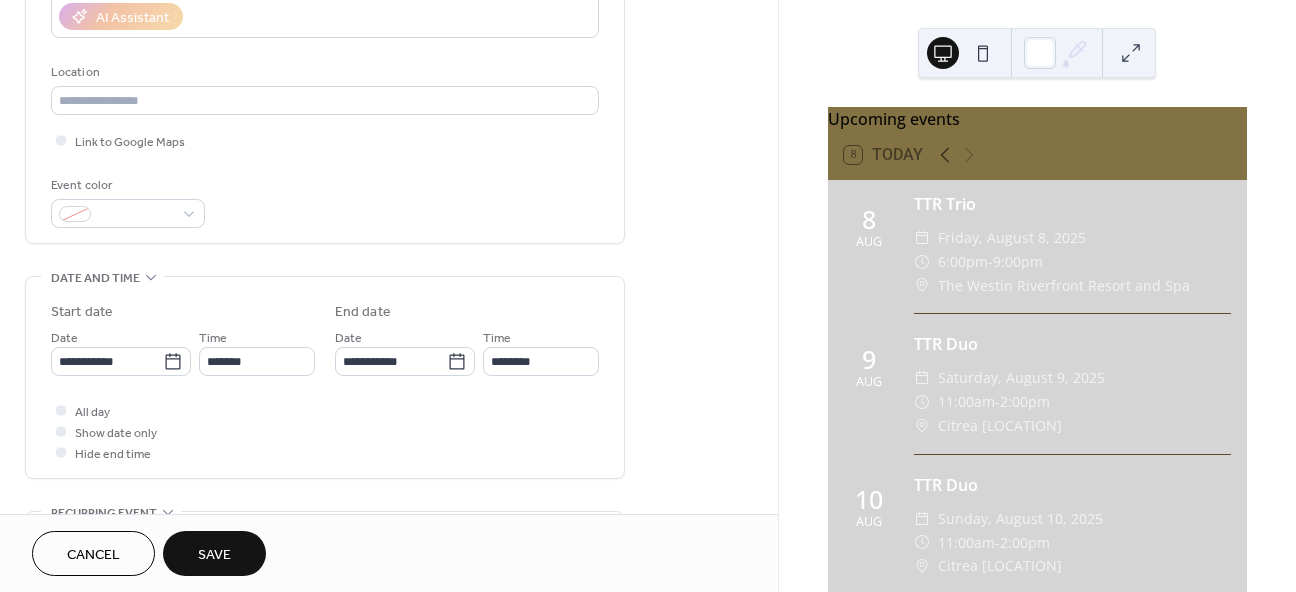 click on "Save" at bounding box center (214, 555) 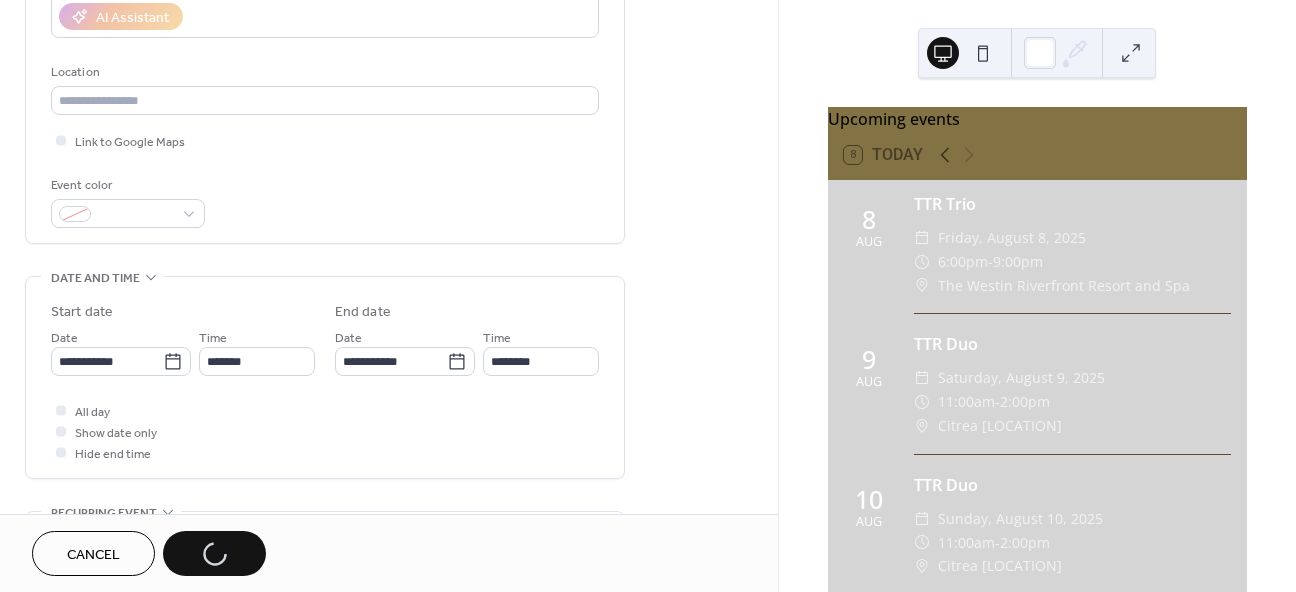scroll, scrollTop: 470, scrollLeft: 0, axis: vertical 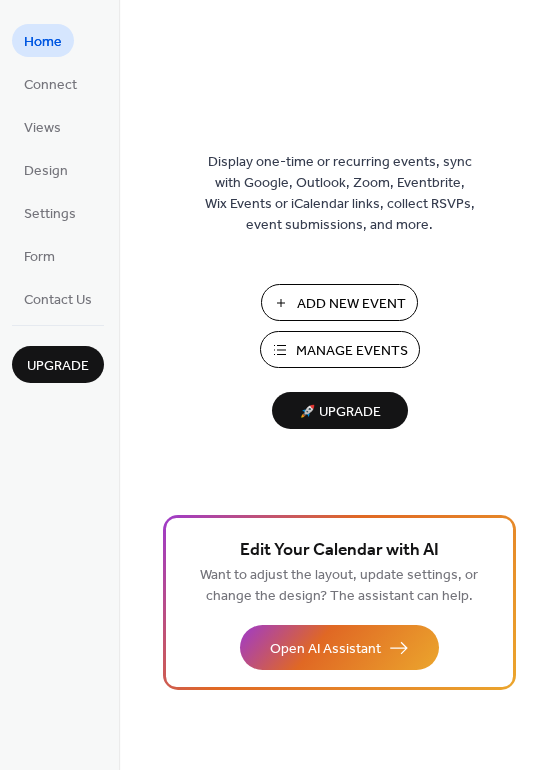 click on "Add New Event" at bounding box center [351, 304] 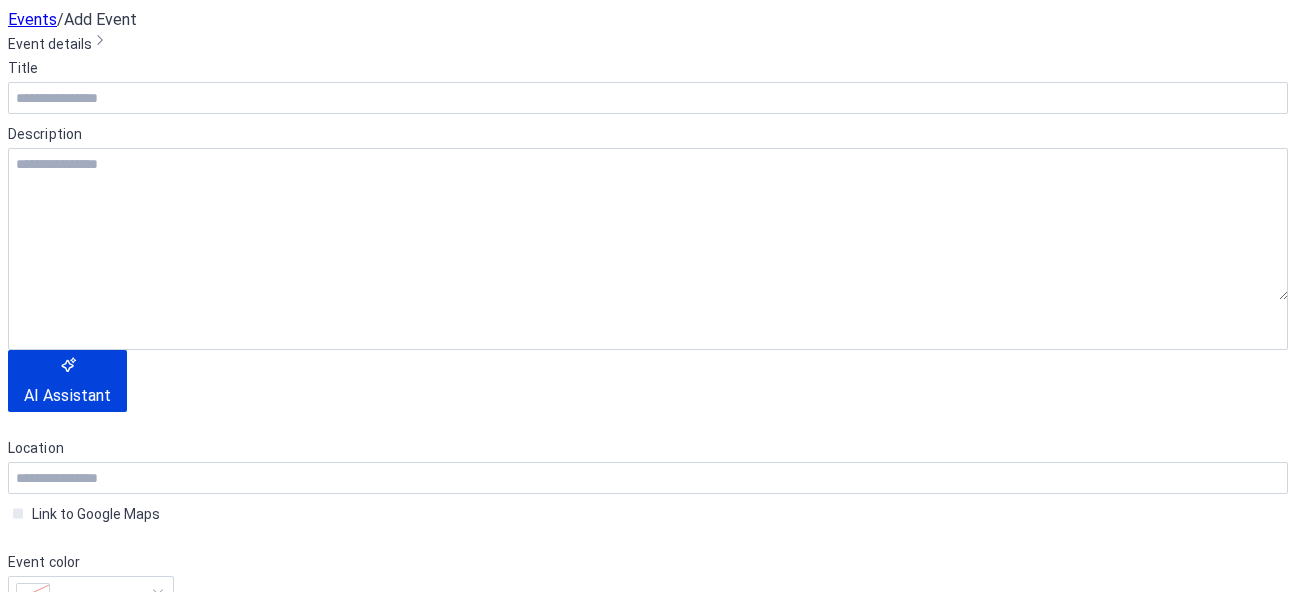 scroll, scrollTop: 0, scrollLeft: 0, axis: both 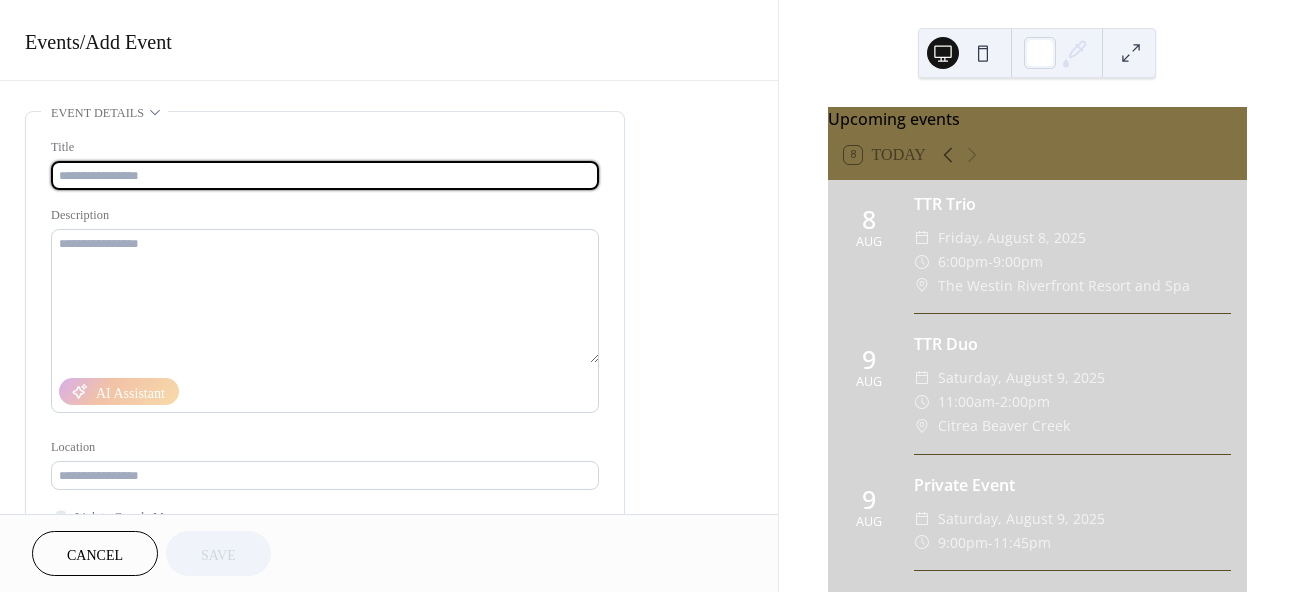click at bounding box center (325, 175) 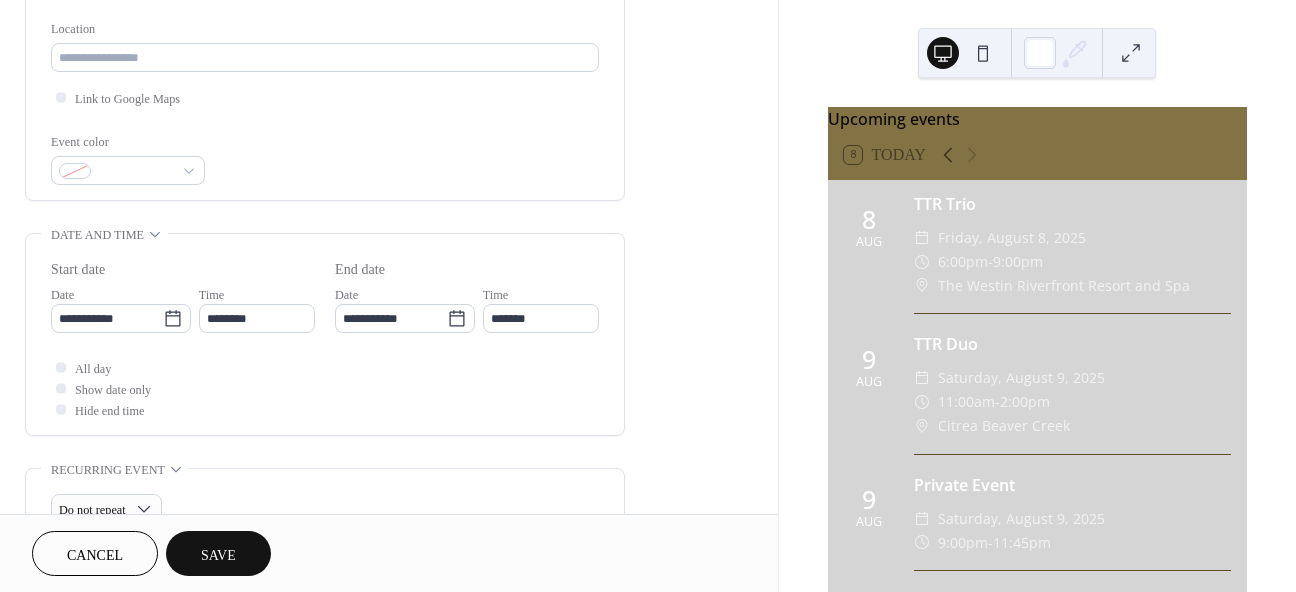 scroll, scrollTop: 446, scrollLeft: 0, axis: vertical 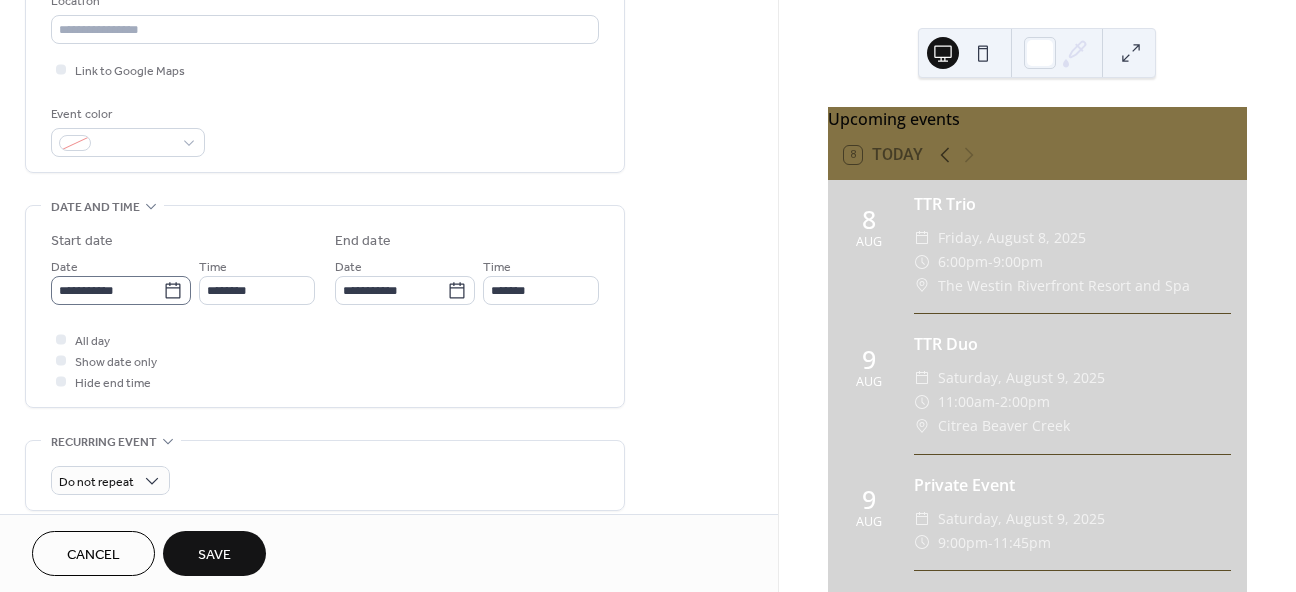 type on "**********" 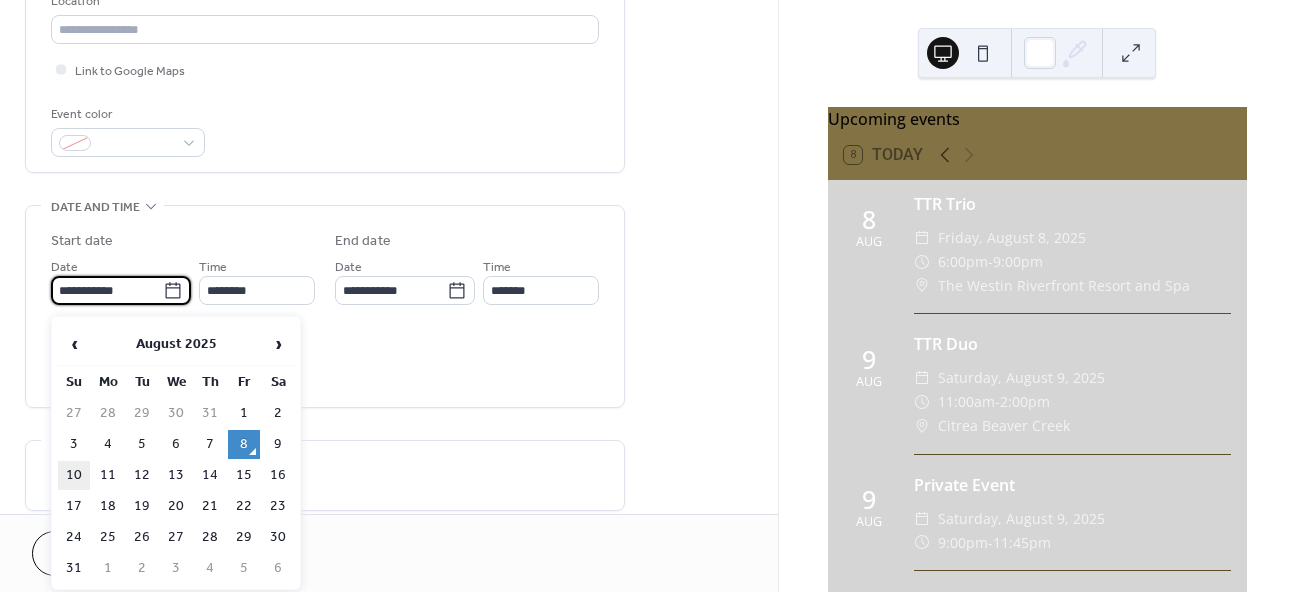 click on "10" at bounding box center [74, 475] 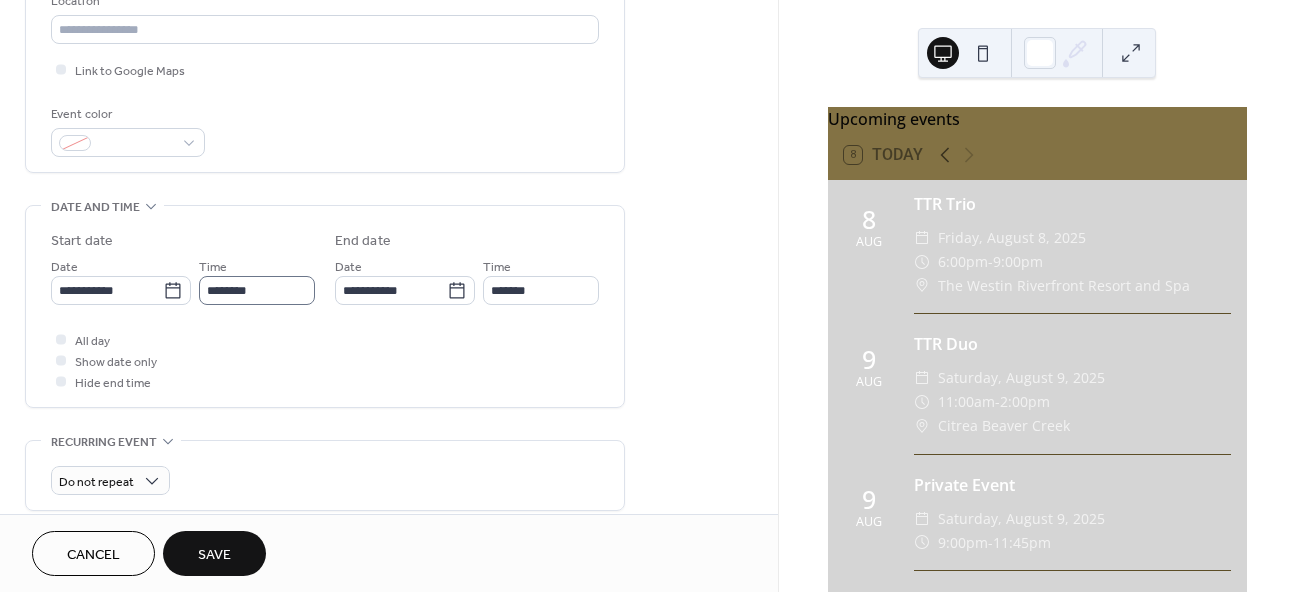 type on "**********" 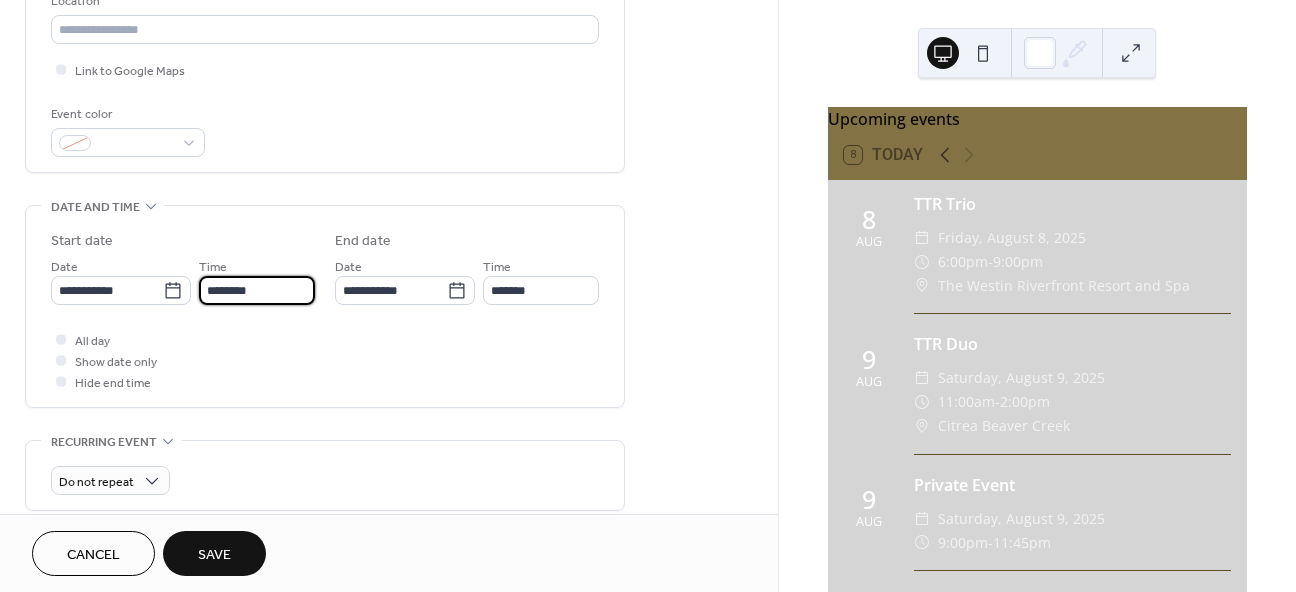 click on "********" at bounding box center (257, 290) 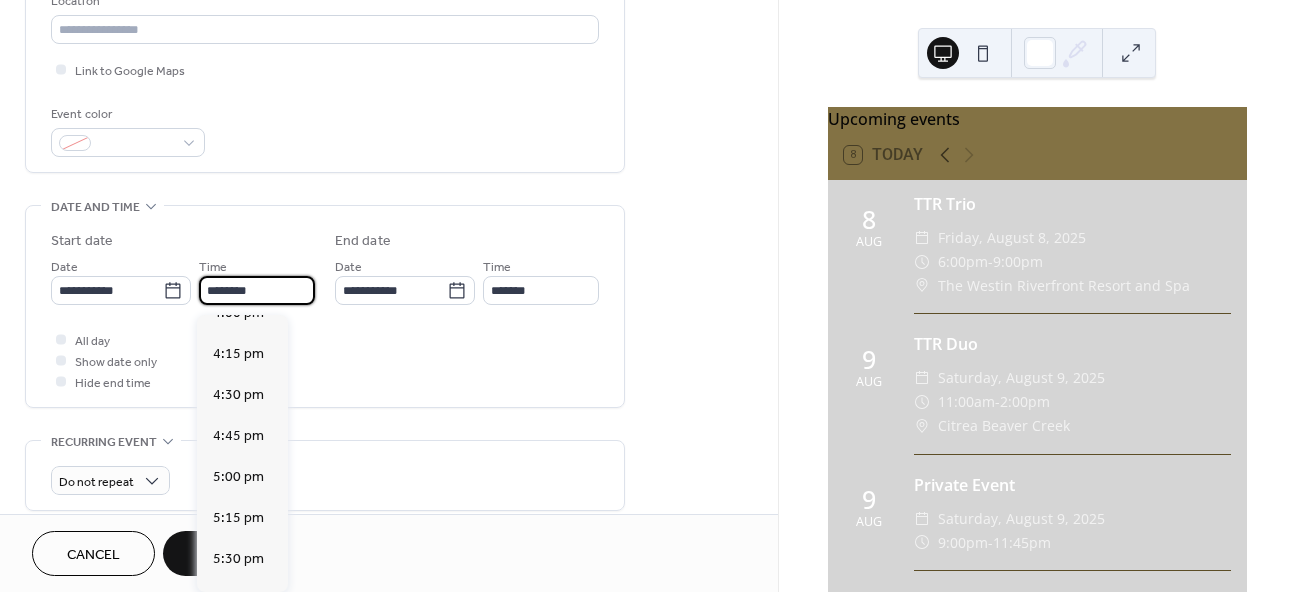 scroll, scrollTop: 2648, scrollLeft: 0, axis: vertical 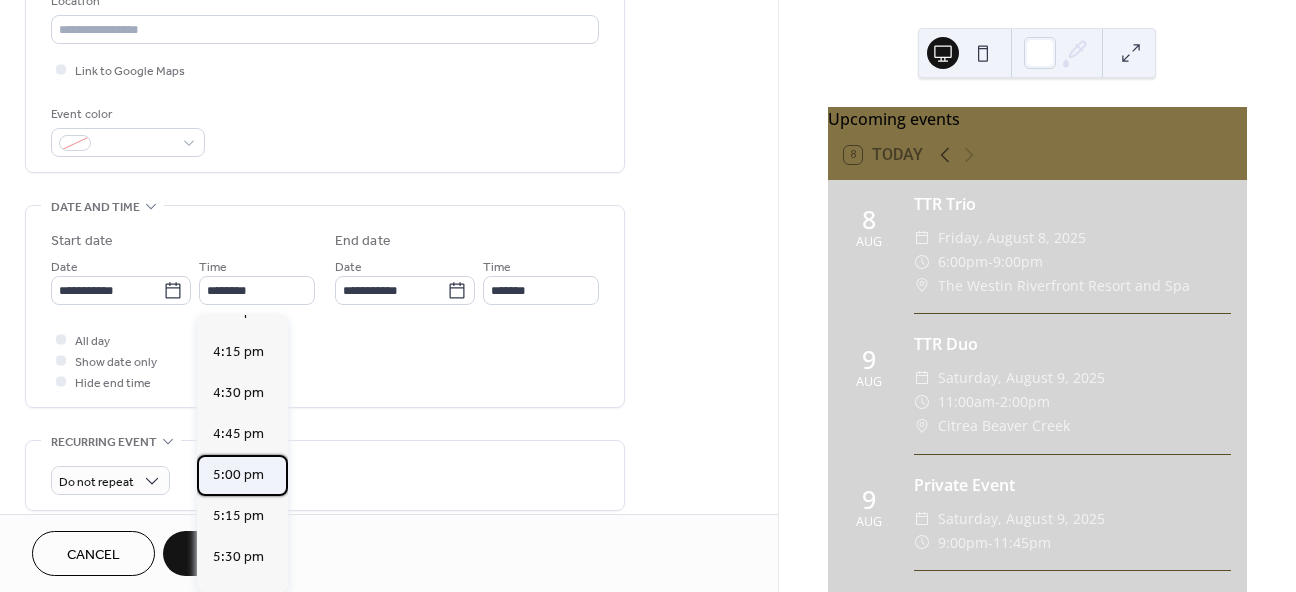click on "5:00 pm" at bounding box center (238, 475) 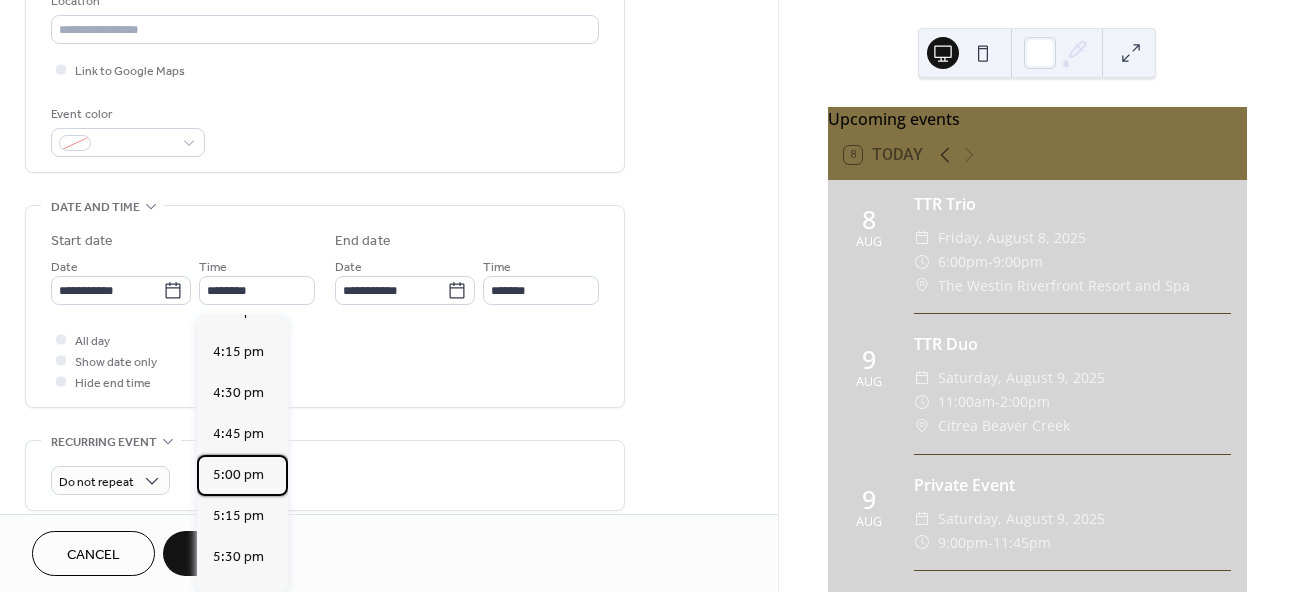 type on "*******" 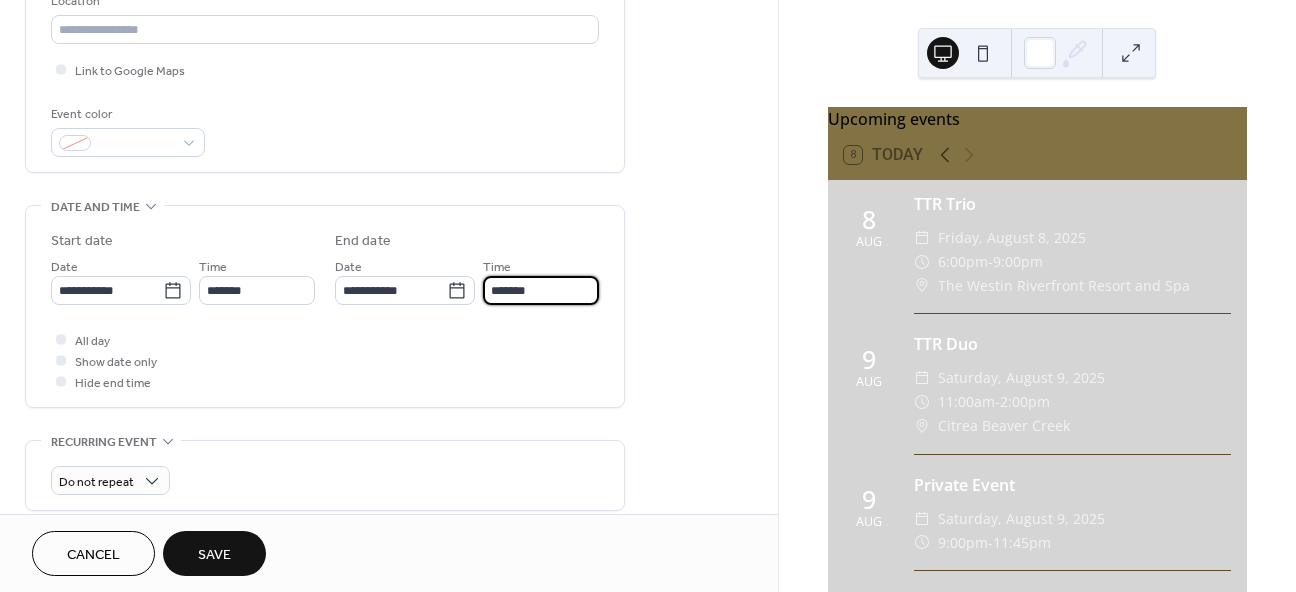 click on "*******" at bounding box center [541, 290] 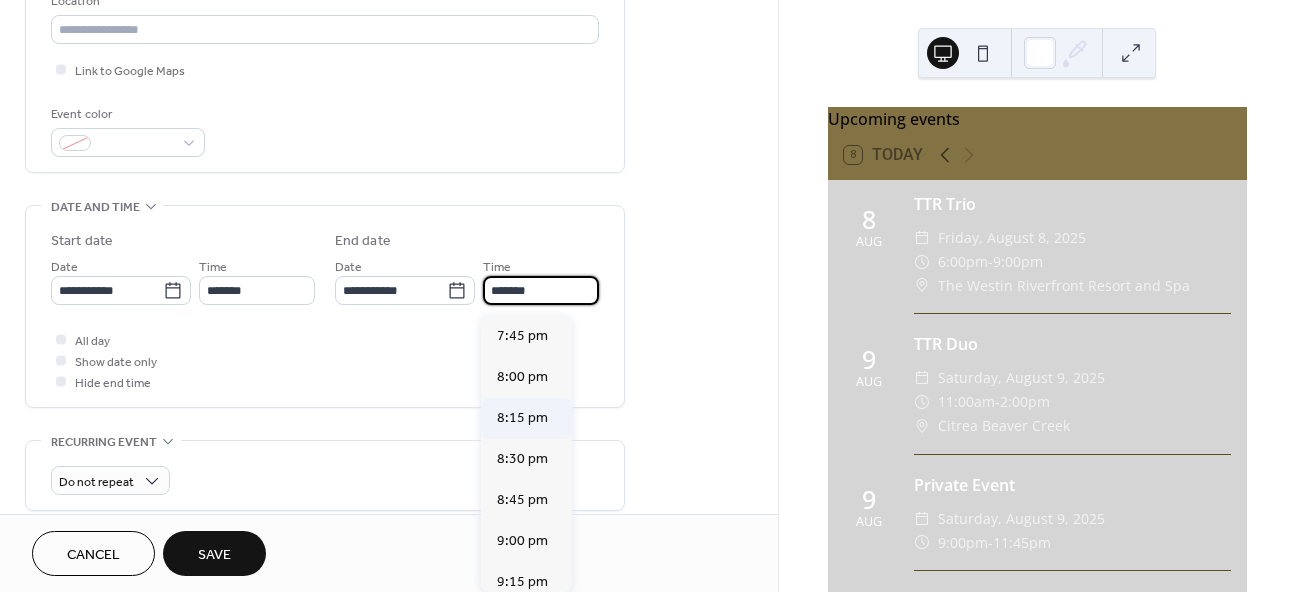 scroll, scrollTop: 407, scrollLeft: 0, axis: vertical 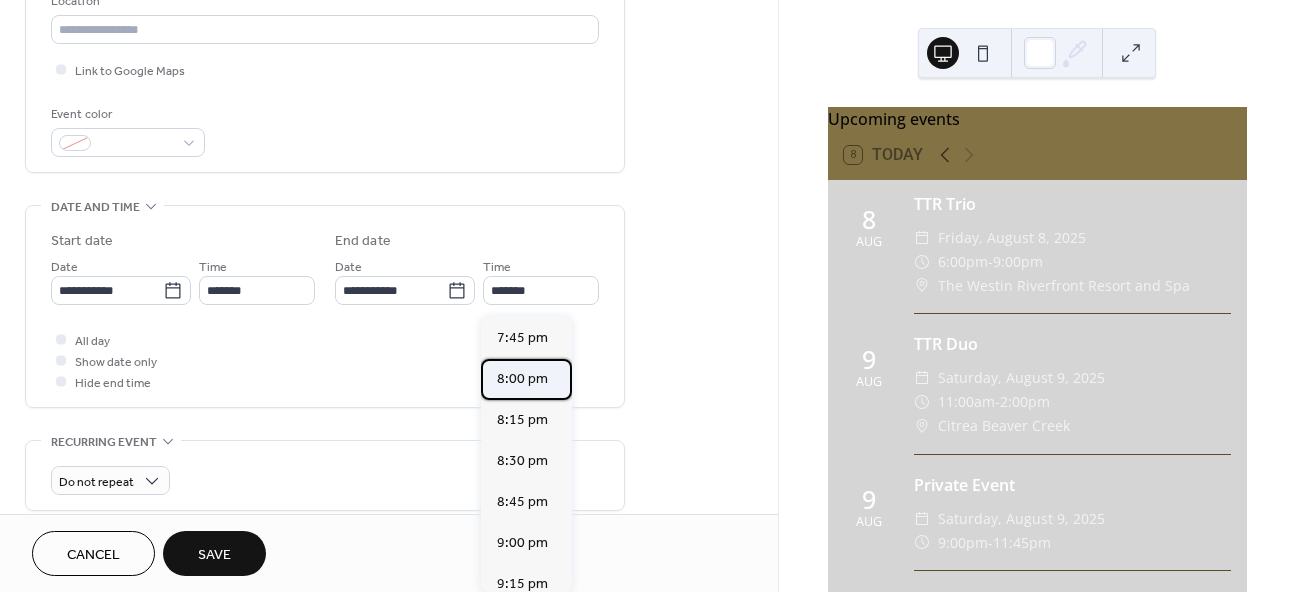 click on "8:00 pm" at bounding box center (522, 379) 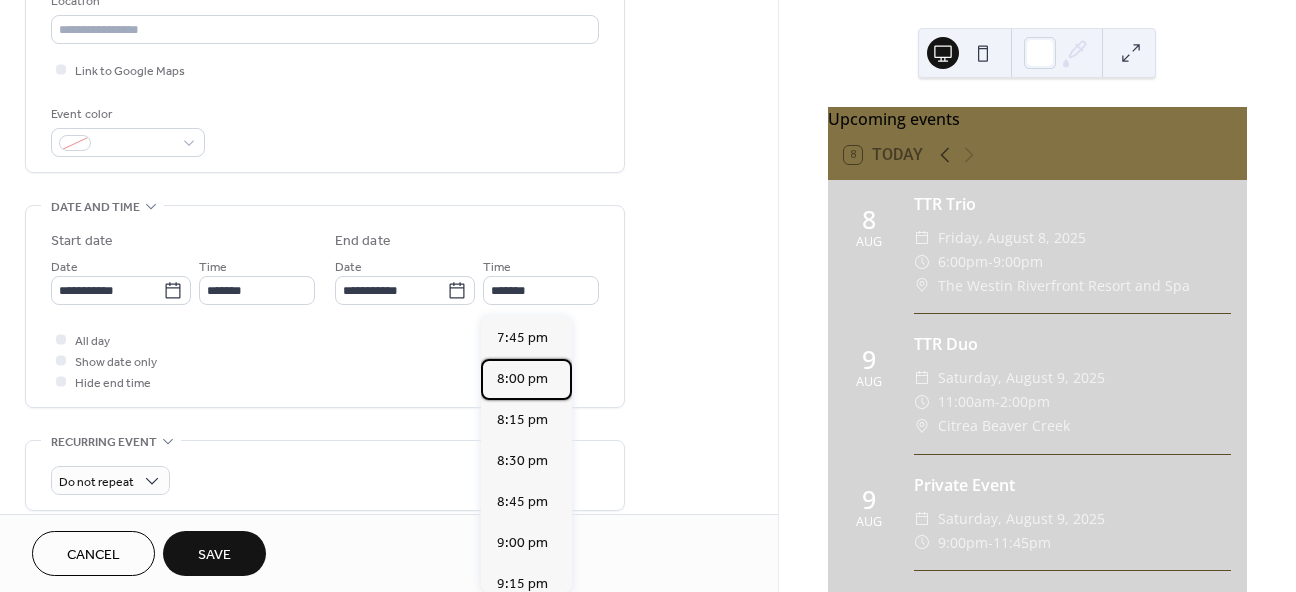 type on "*******" 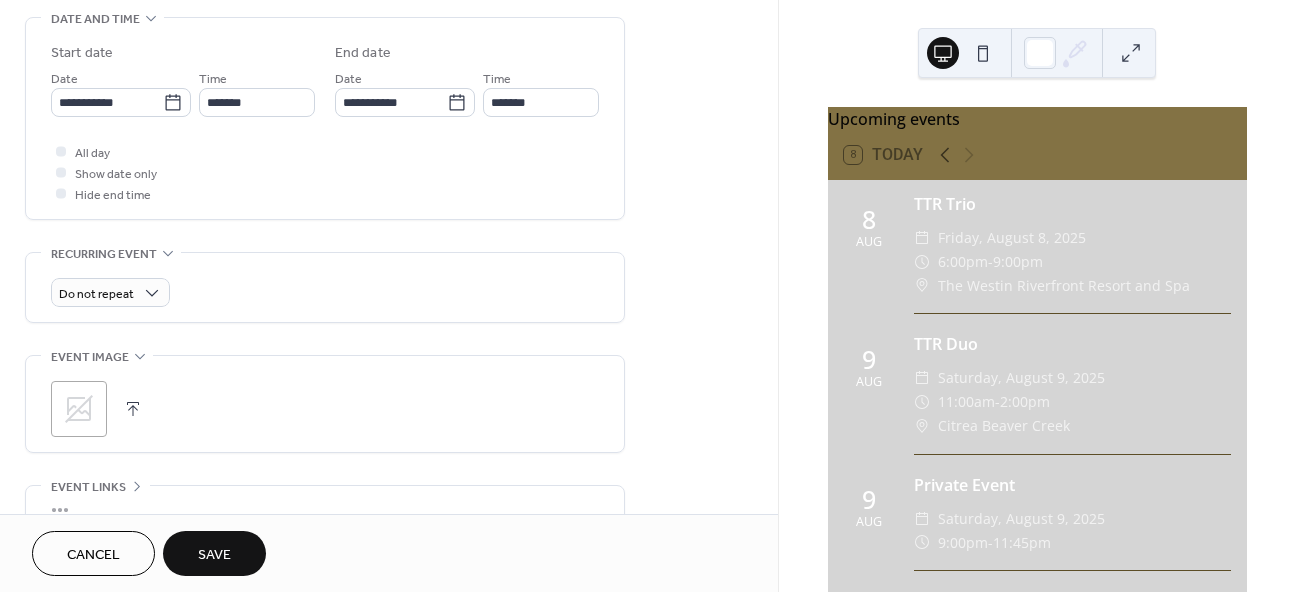 scroll, scrollTop: 635, scrollLeft: 0, axis: vertical 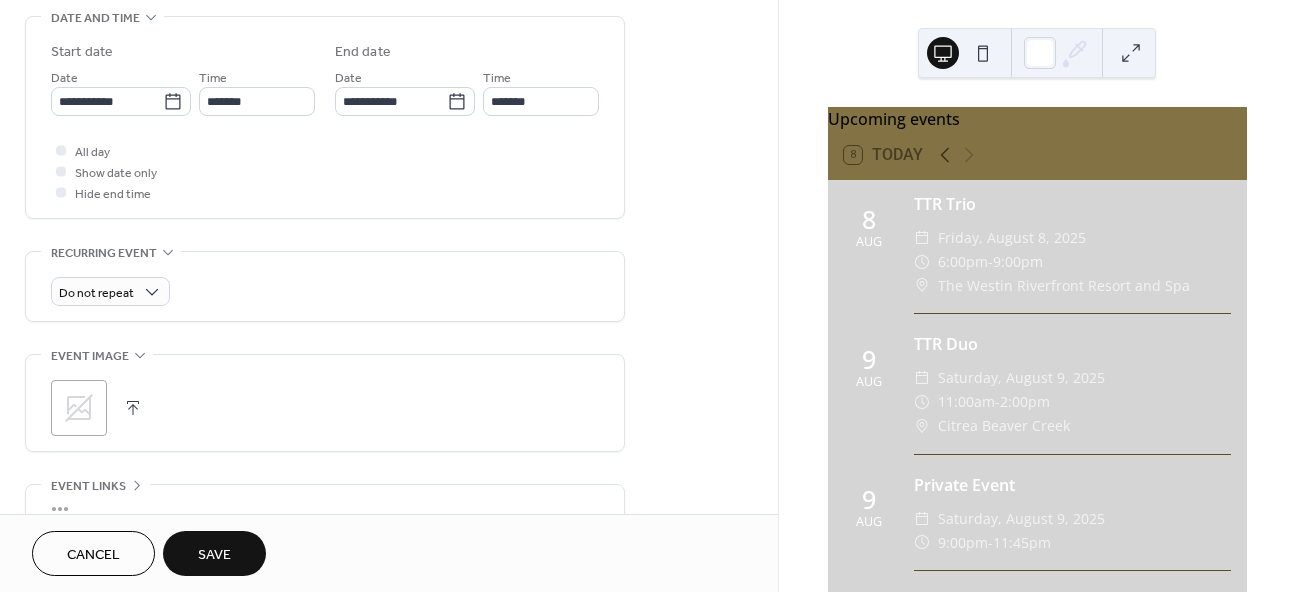 click on "Save" at bounding box center [214, 555] 